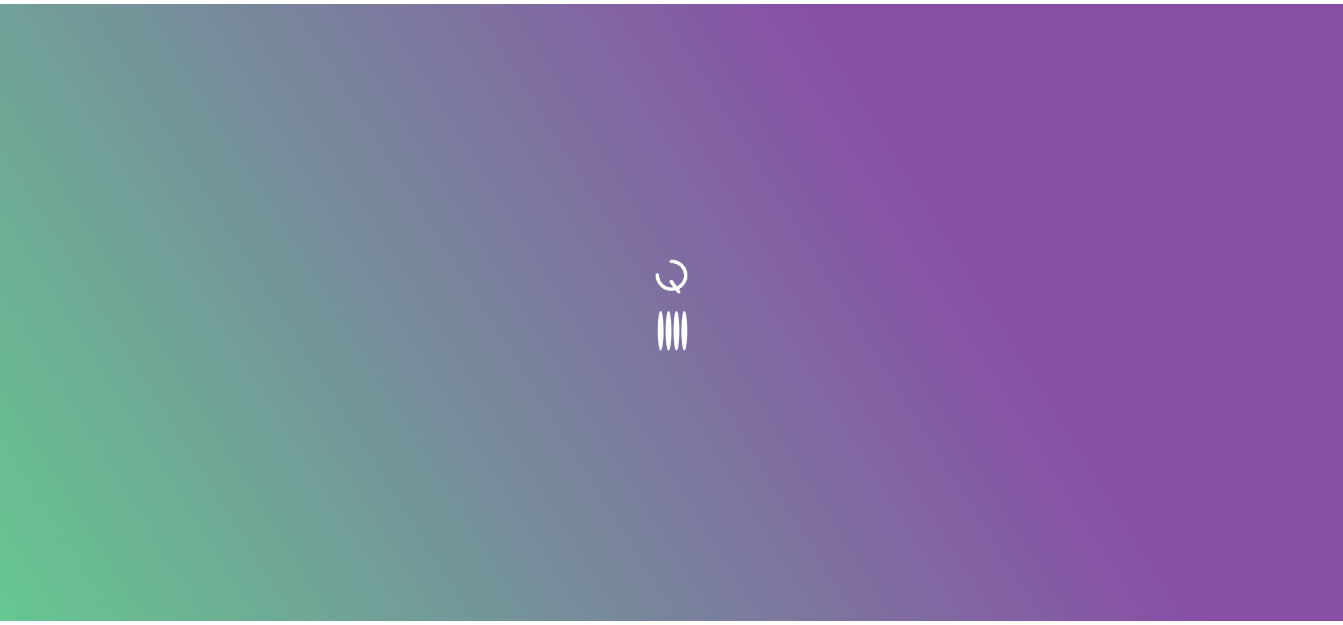 scroll, scrollTop: 0, scrollLeft: 0, axis: both 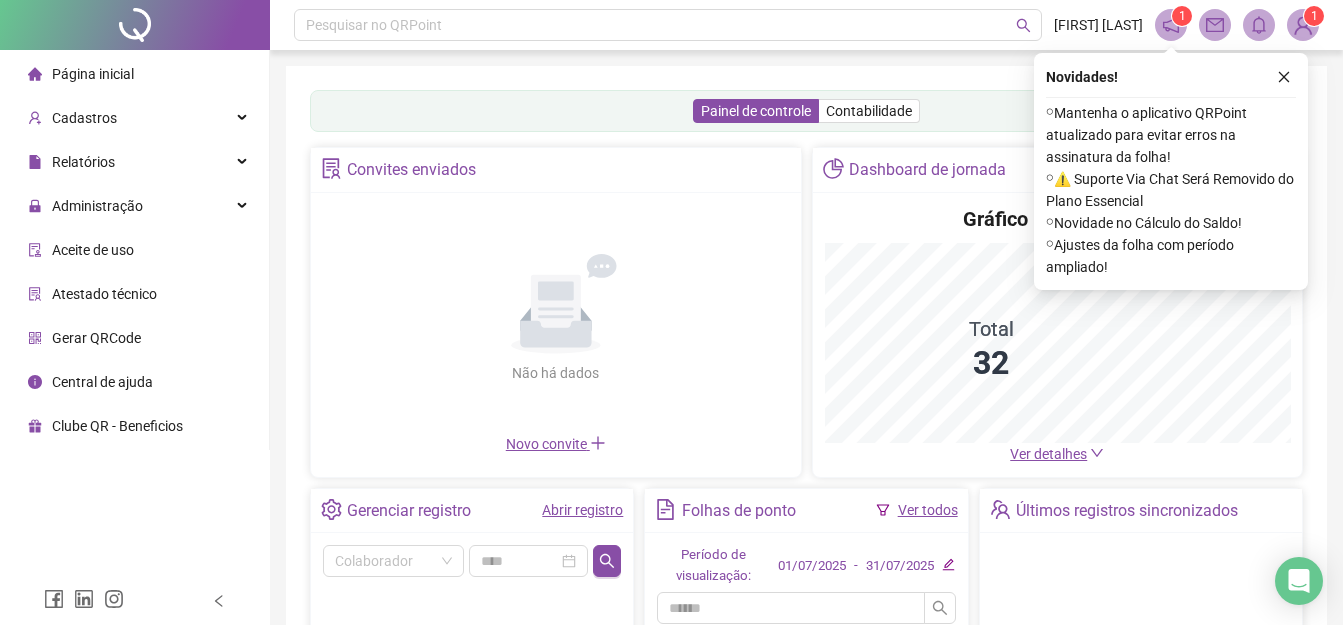 click 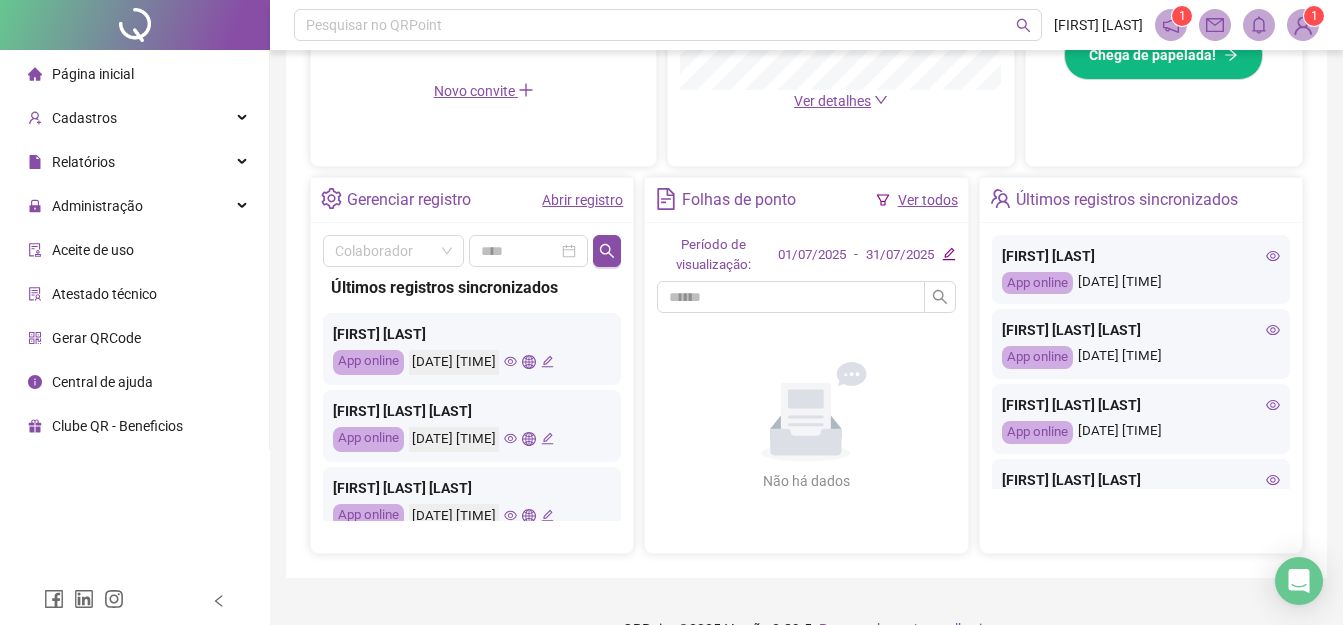scroll, scrollTop: 687, scrollLeft: 0, axis: vertical 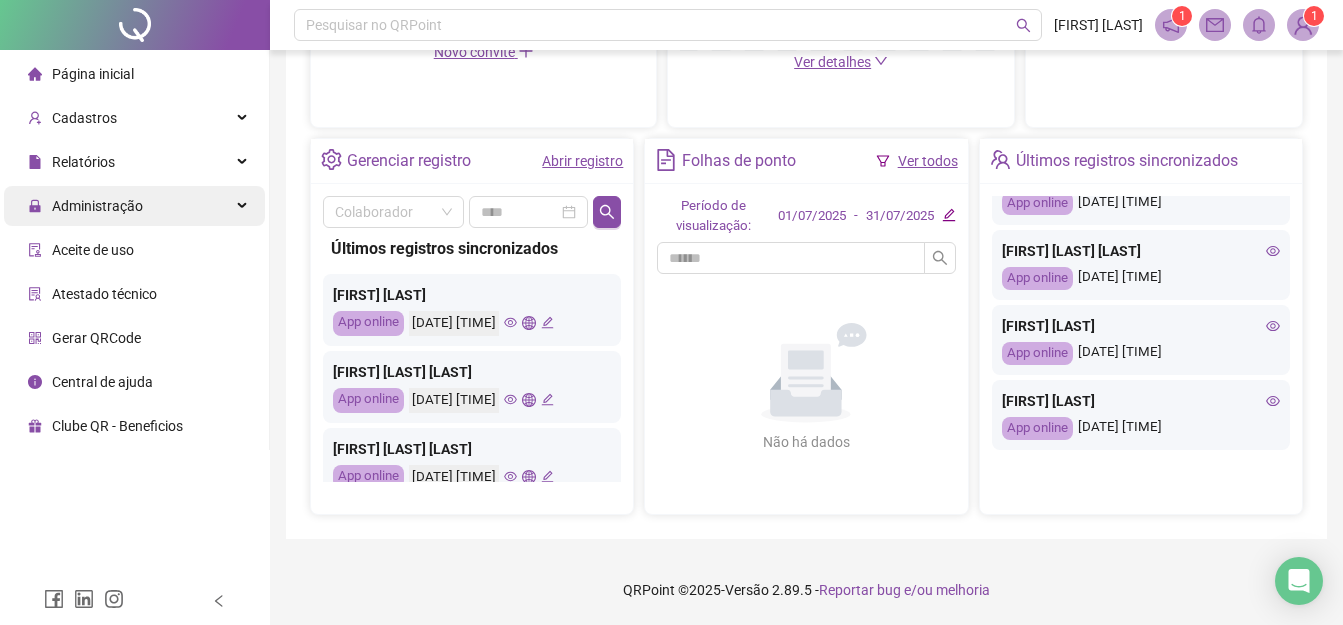 click on "Administração" at bounding box center (97, 206) 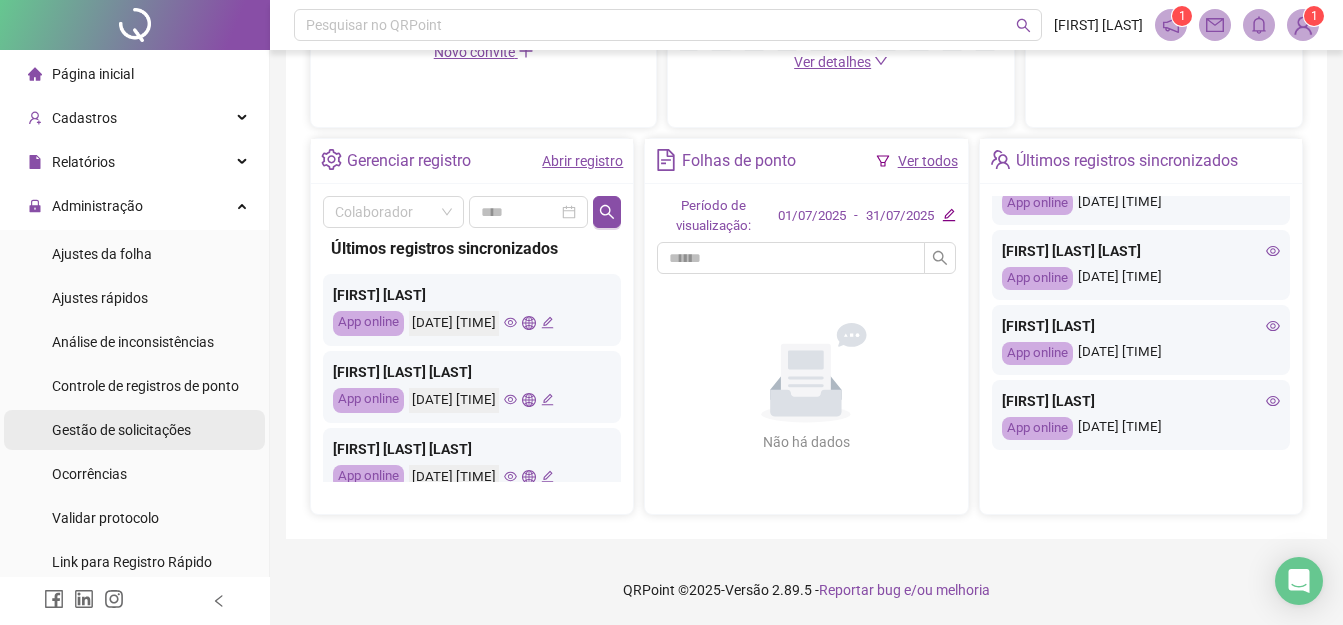 click on "Gestão de solicitações" at bounding box center [121, 430] 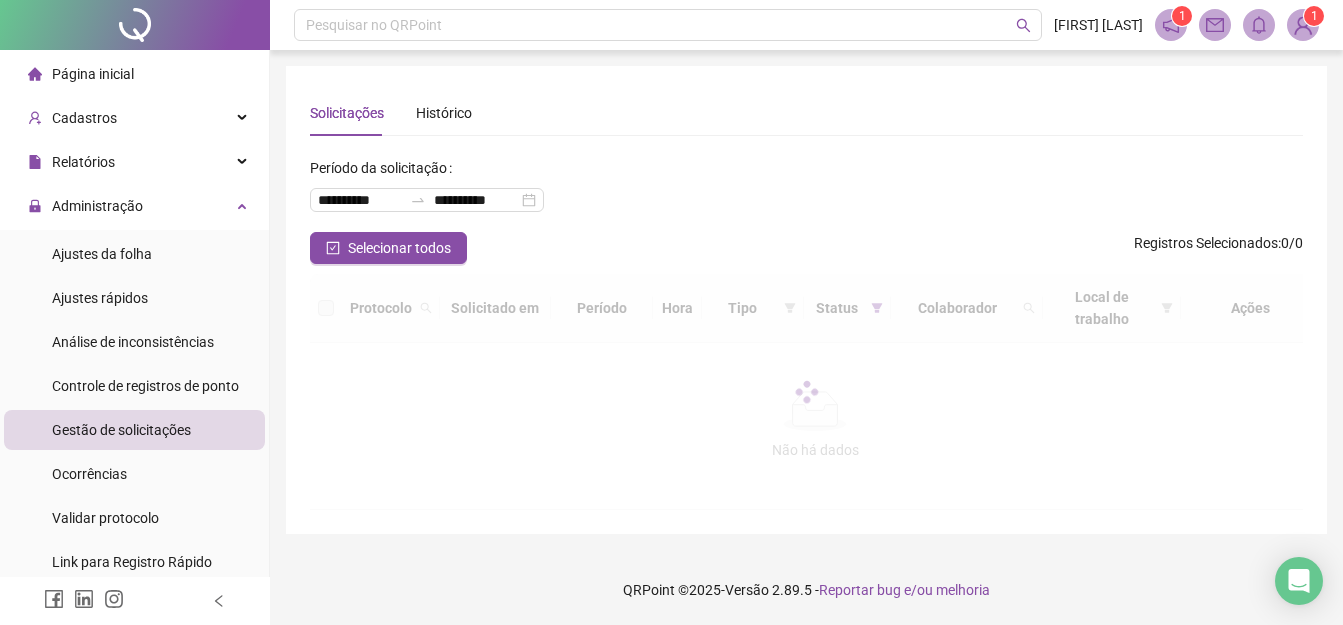 scroll, scrollTop: 0, scrollLeft: 0, axis: both 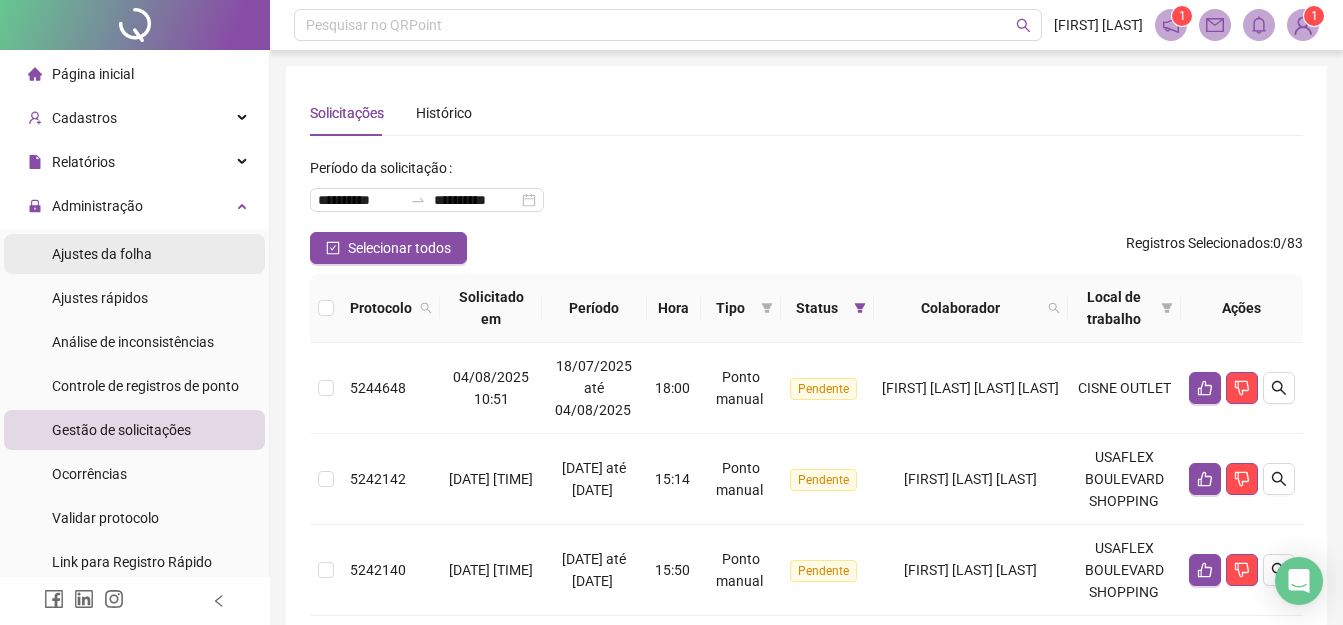 click on "Ajustes da folha" at bounding box center [102, 254] 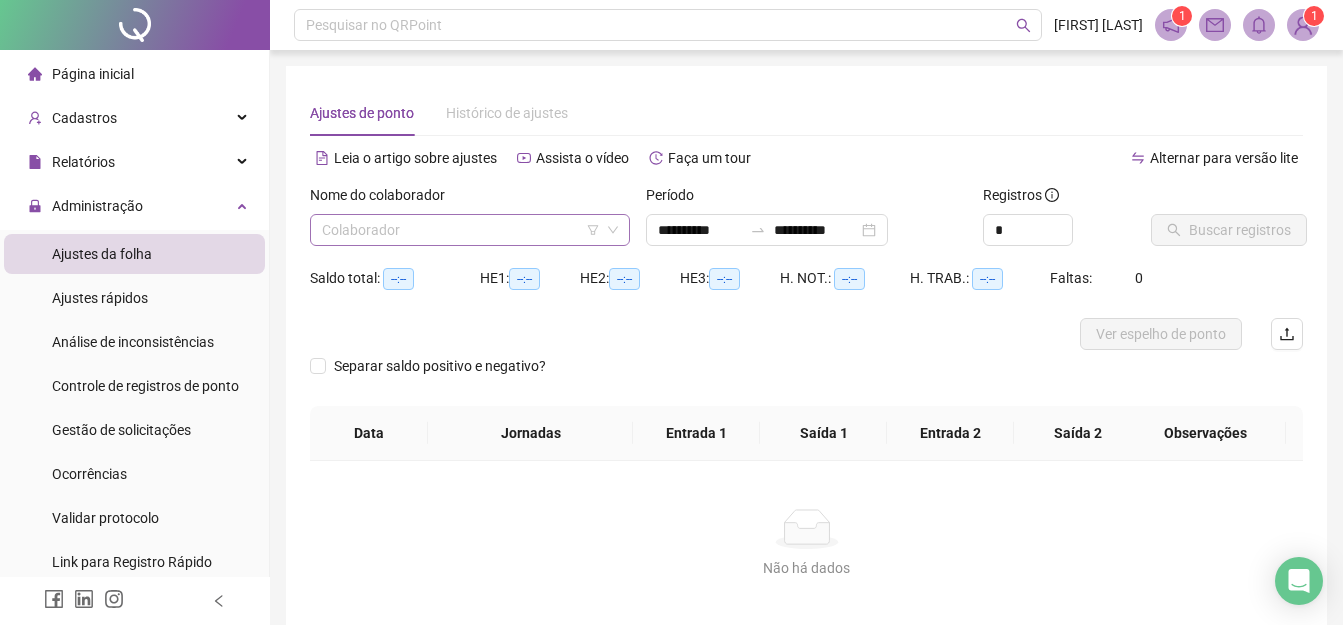 click at bounding box center (461, 230) 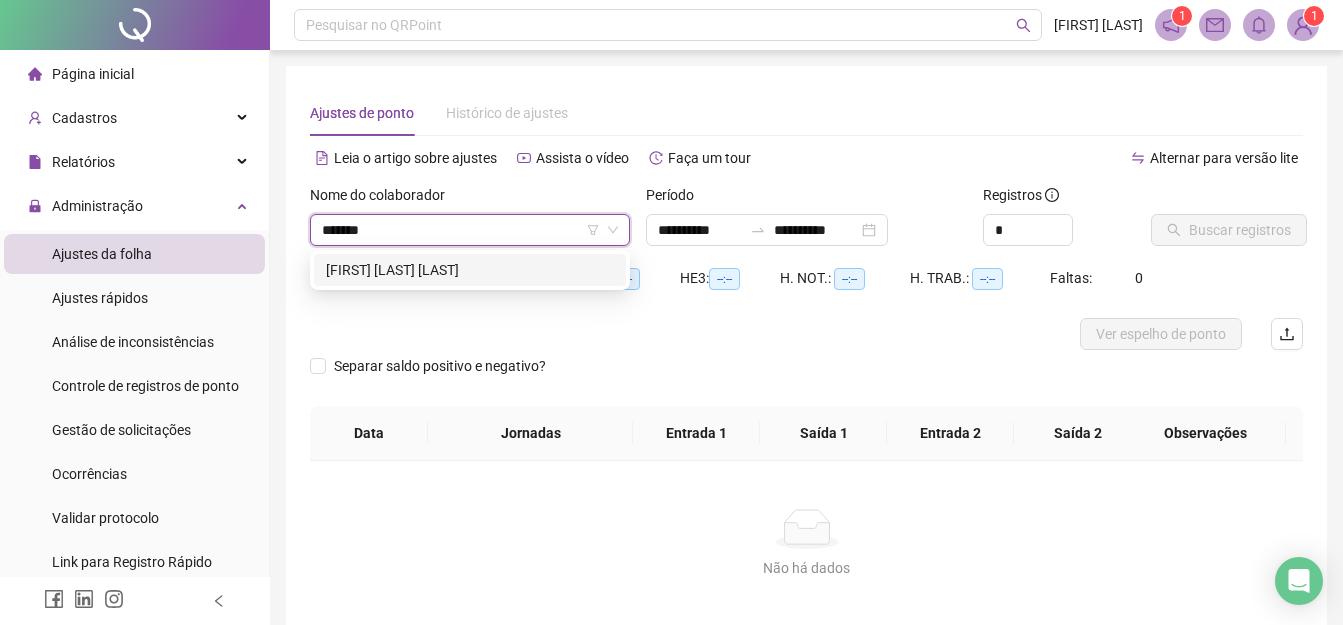 type on "********" 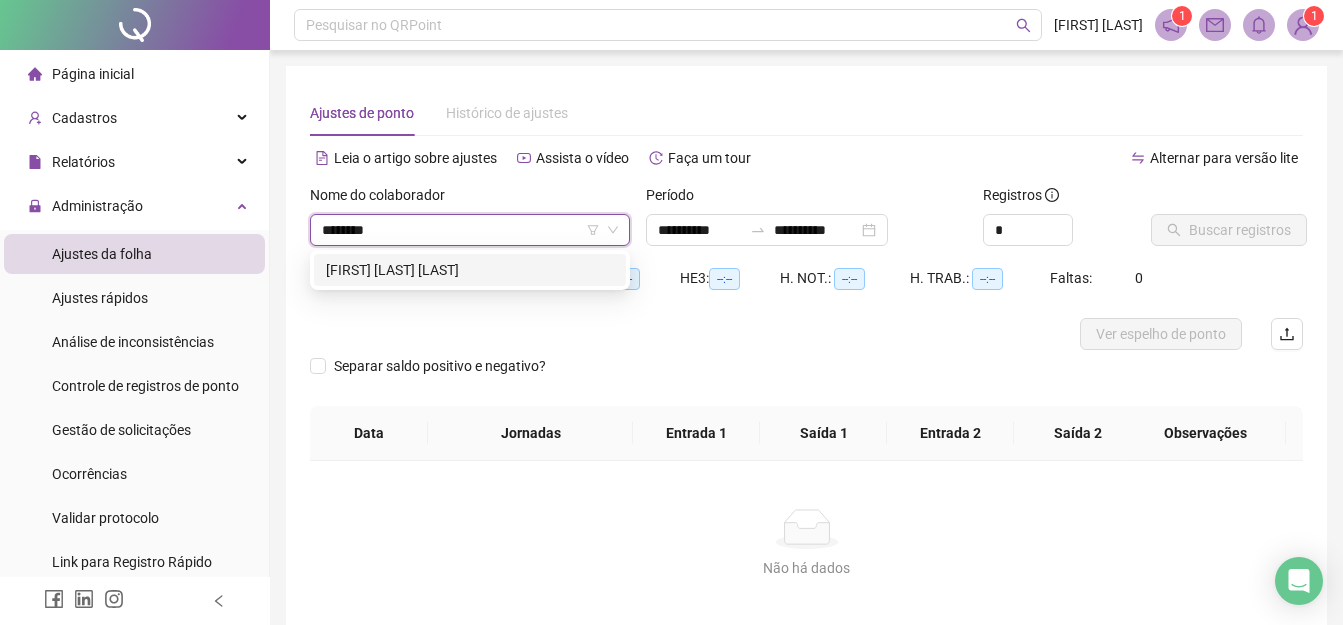 click on "[FIRST] [LAST] [LAST]" at bounding box center (470, 270) 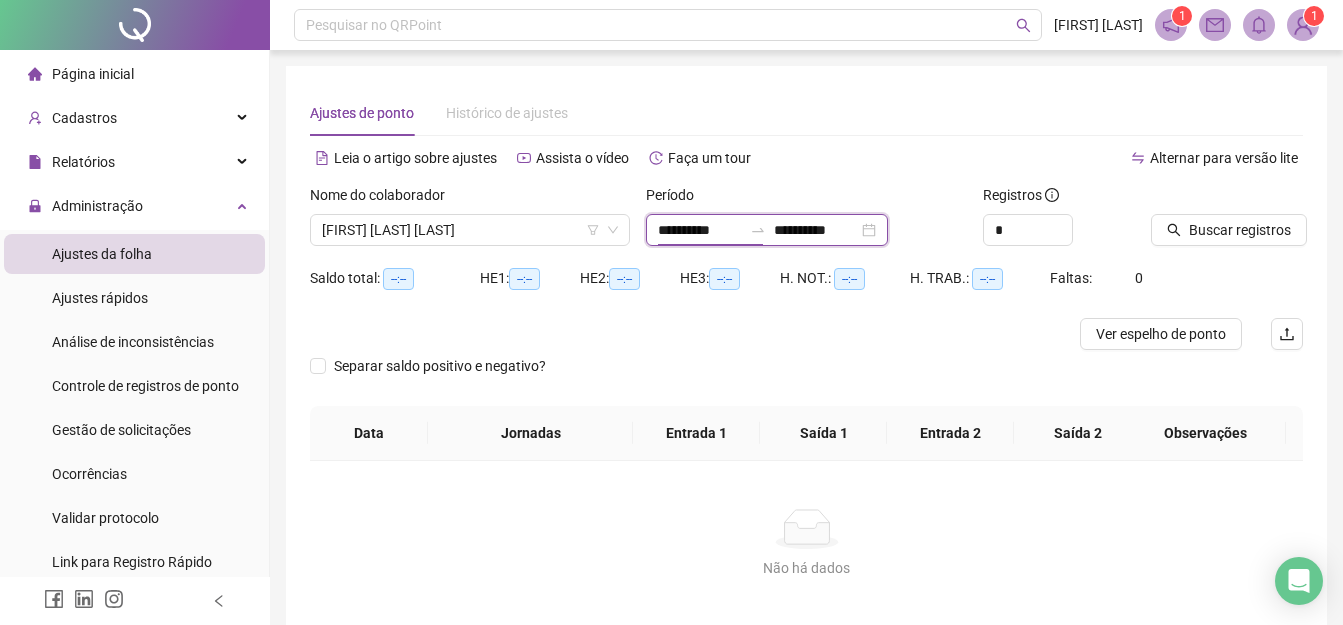 click on "**********" at bounding box center [700, 230] 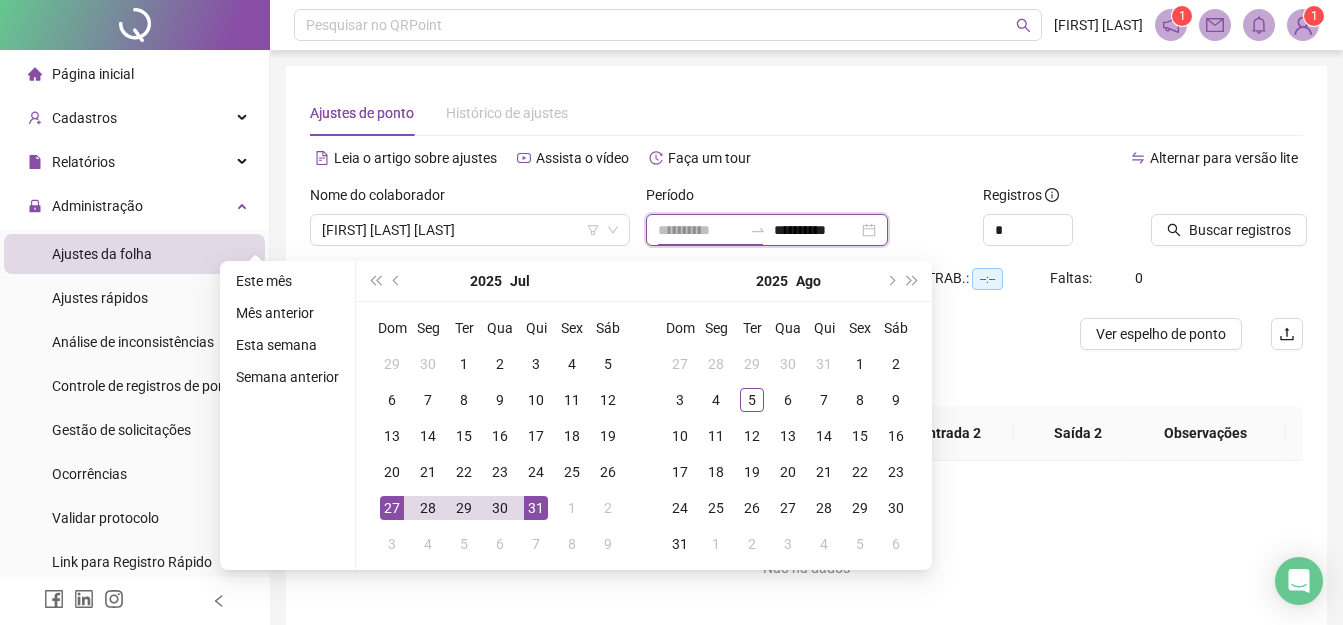 type on "**********" 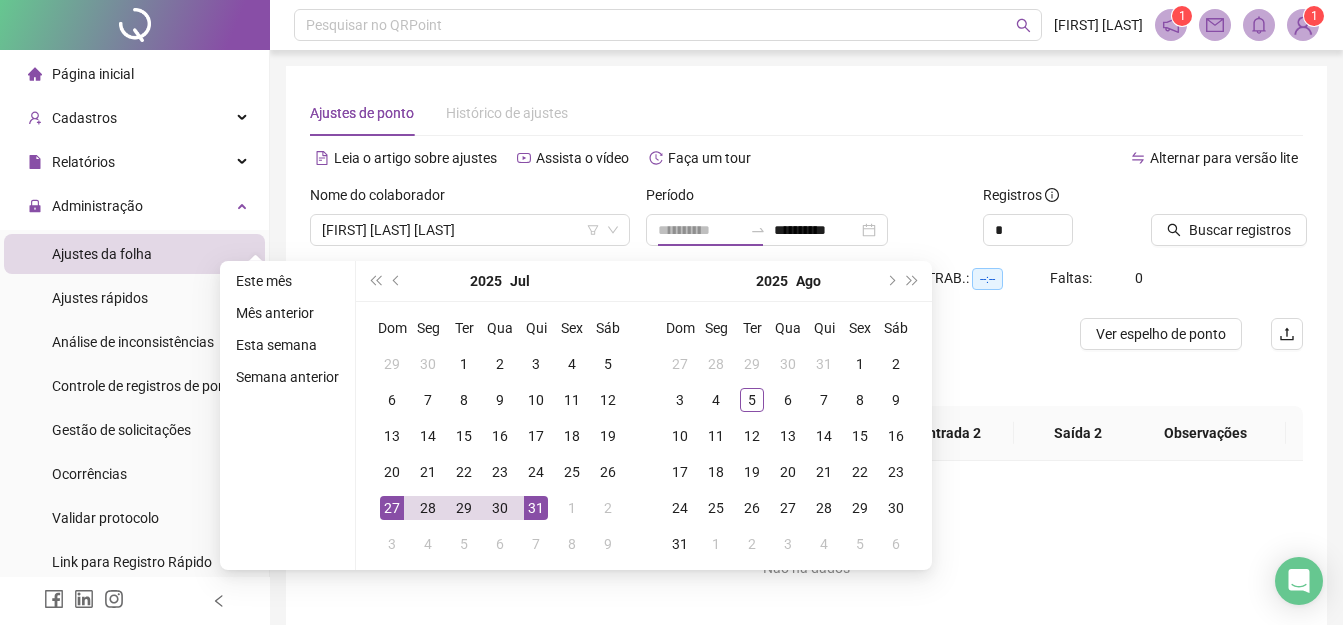 click on "27" at bounding box center [392, 508] 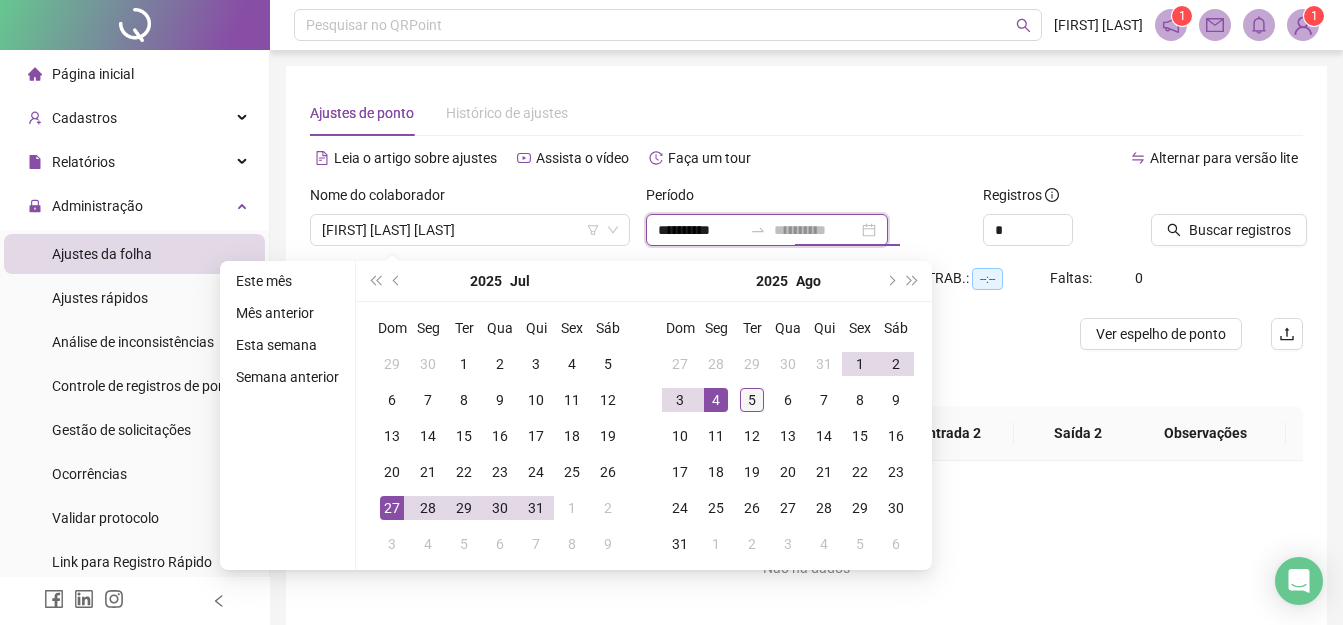 type on "**********" 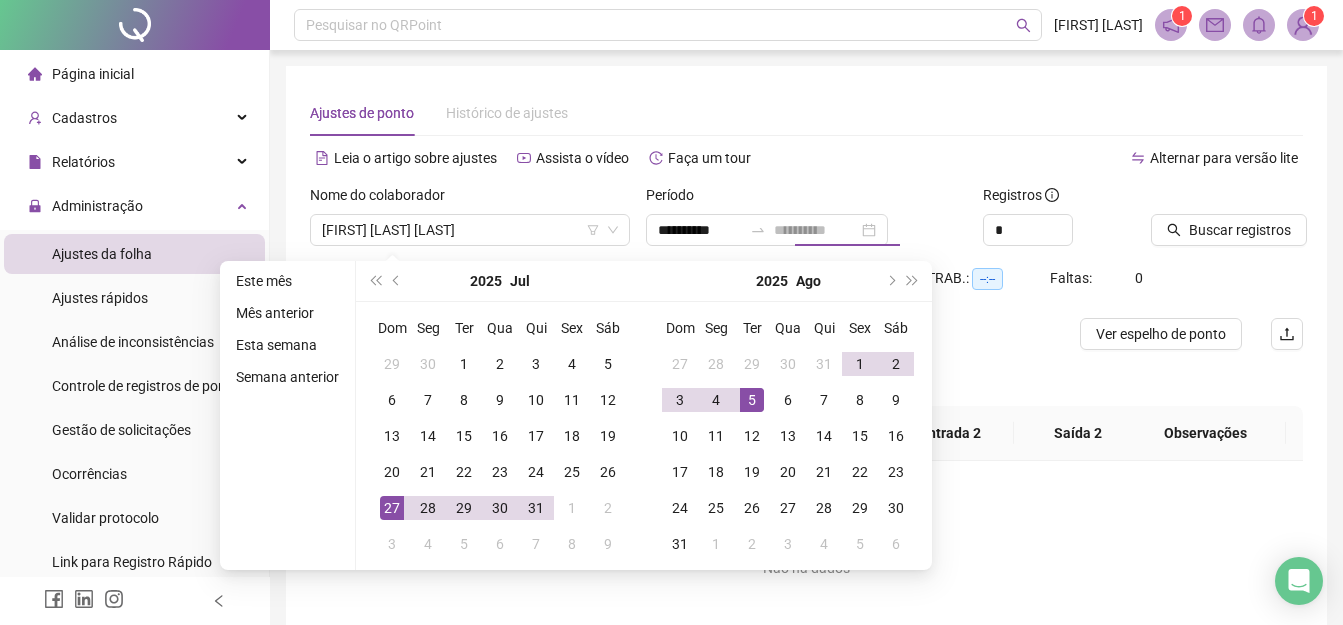 click on "5" at bounding box center [752, 400] 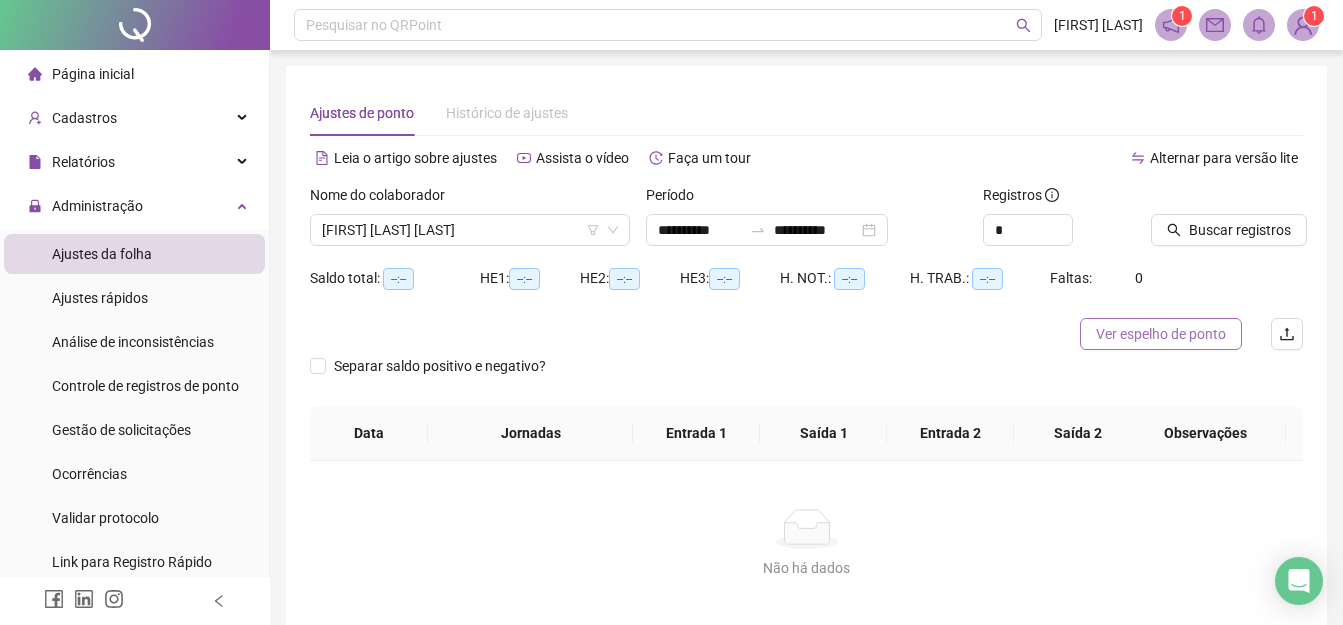 click on "Ver espelho de ponto" at bounding box center (1161, 334) 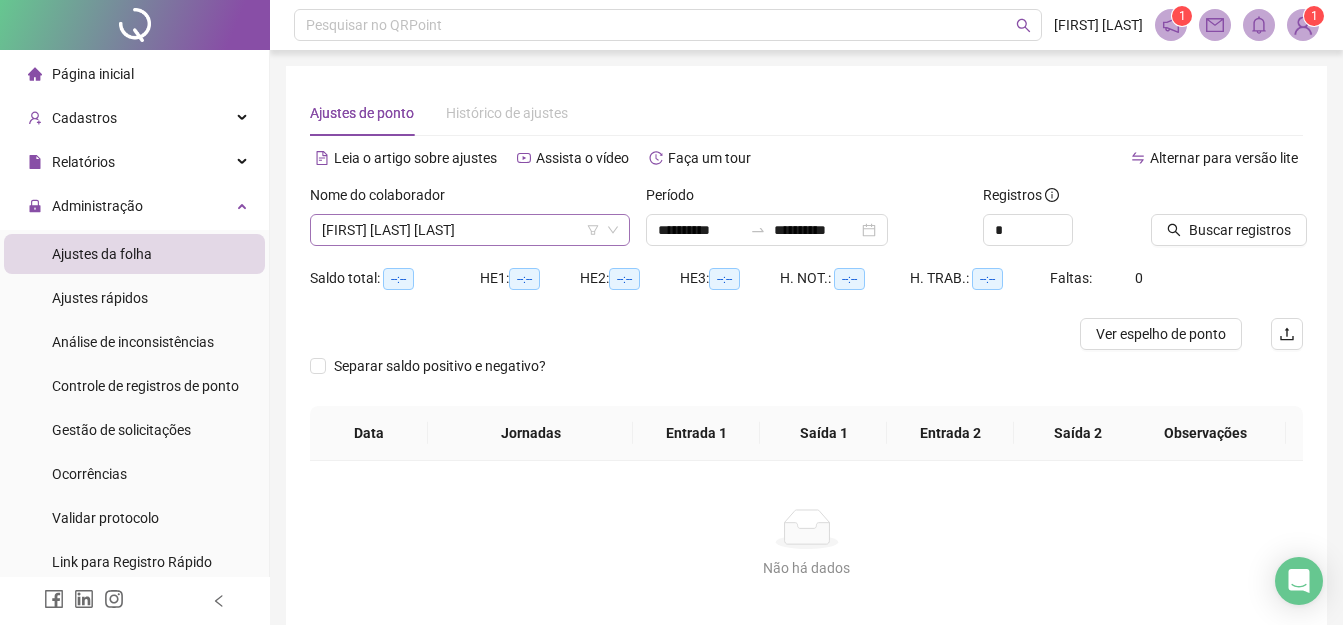 click on "[FIRST] [LAST] [LAST]" at bounding box center (470, 230) 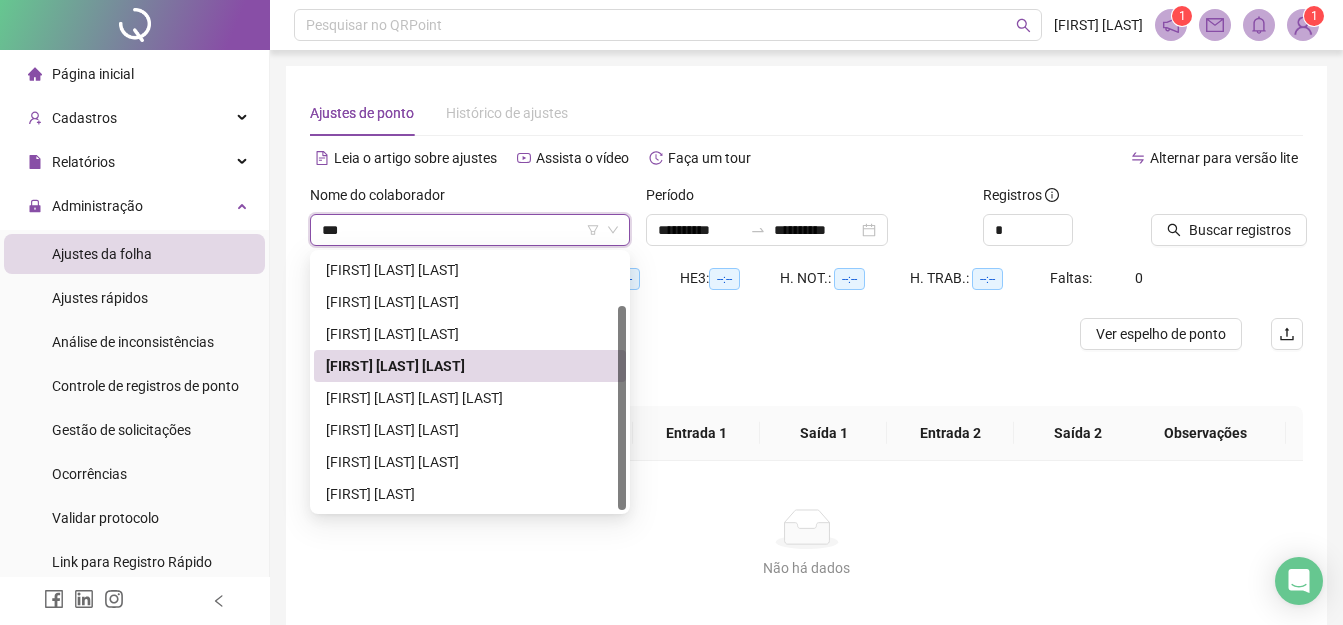 scroll, scrollTop: 0, scrollLeft: 0, axis: both 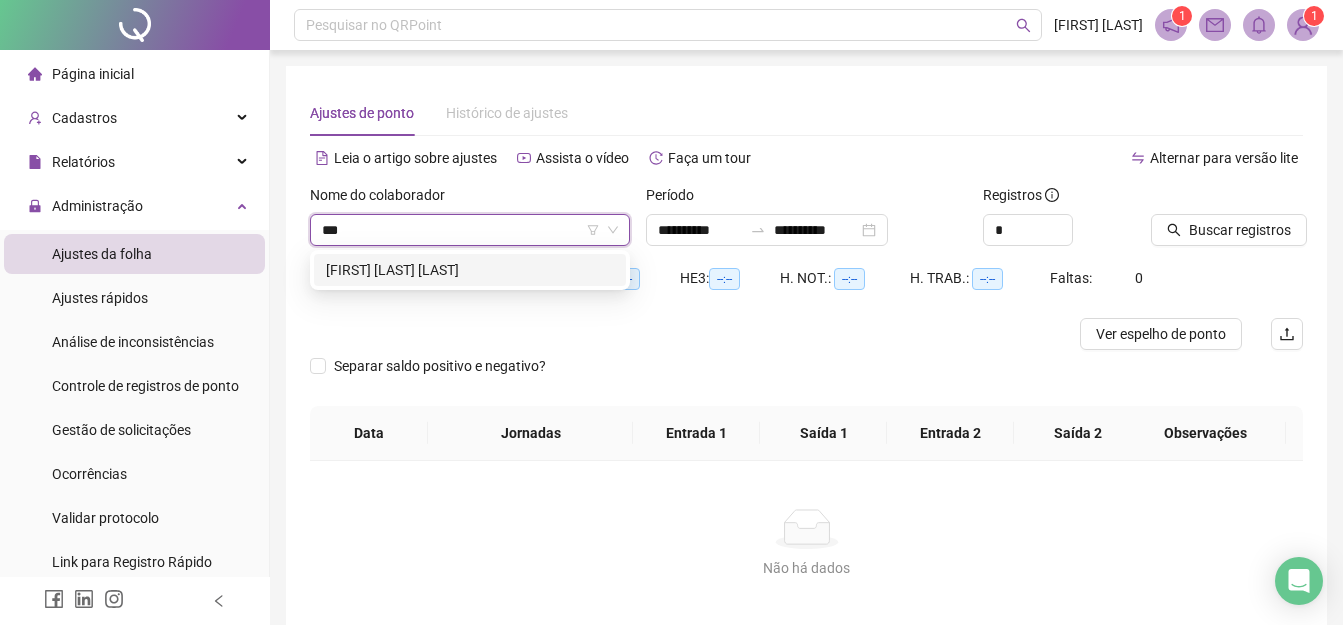 type on "****" 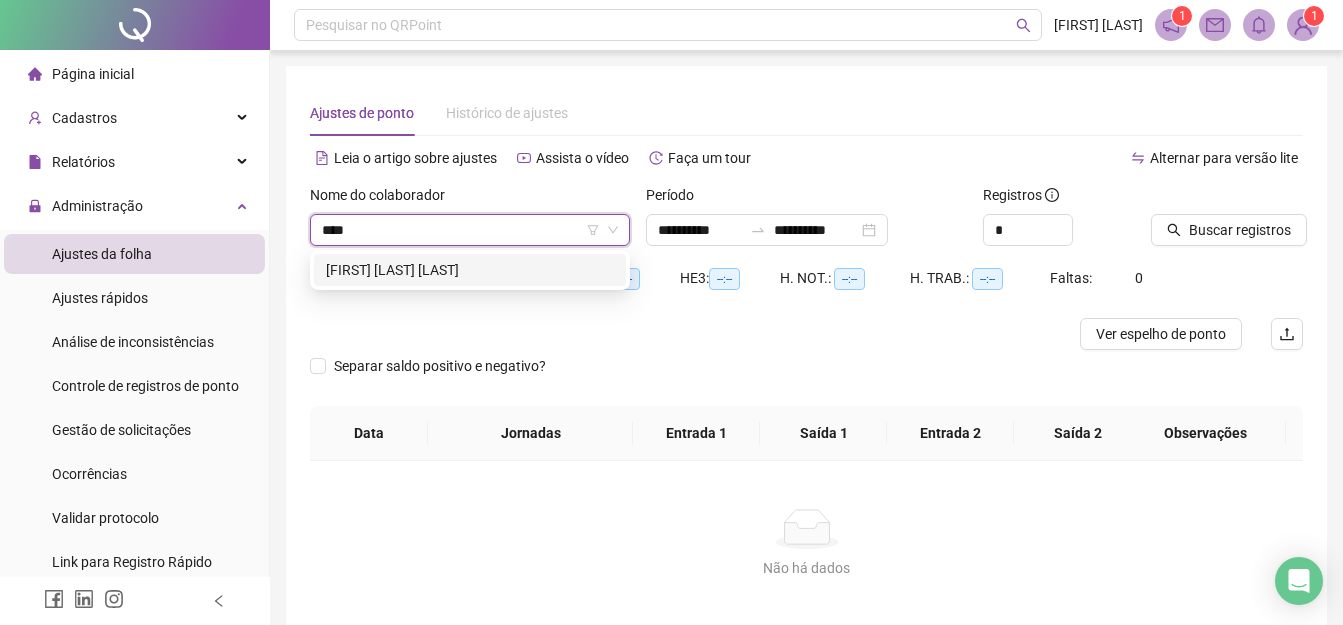 click on "[FIRST] [LAST] [LAST]" at bounding box center (470, 270) 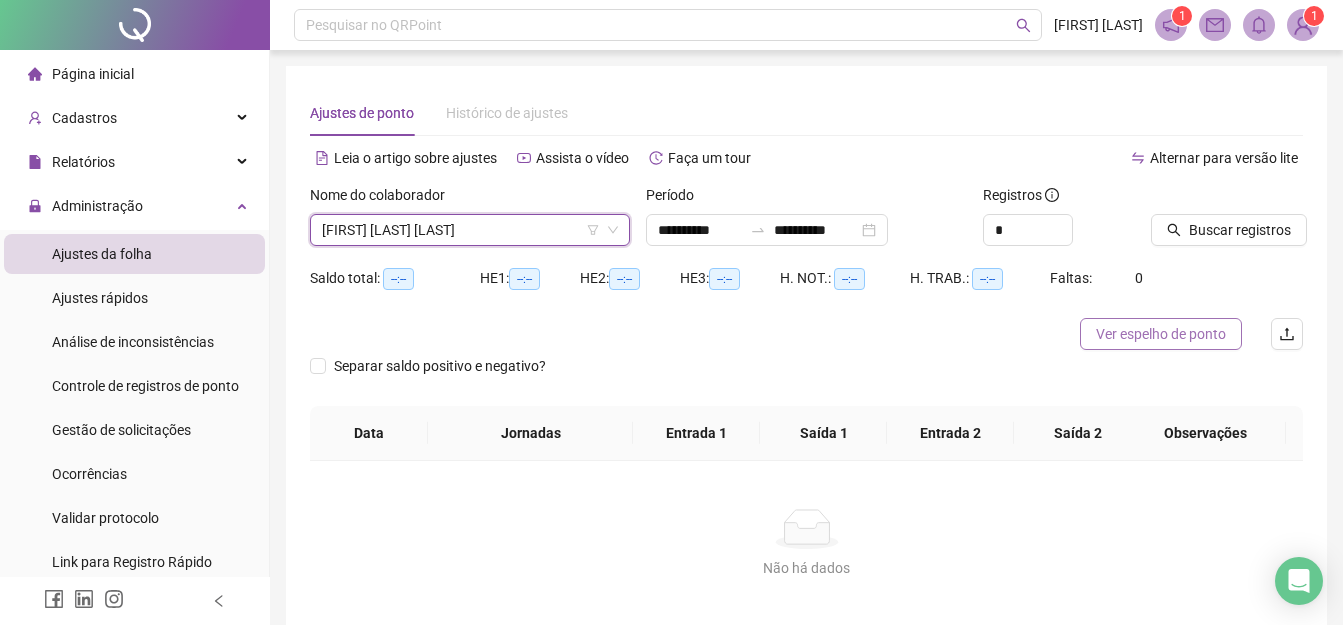click on "Ver espelho de ponto" at bounding box center [1161, 334] 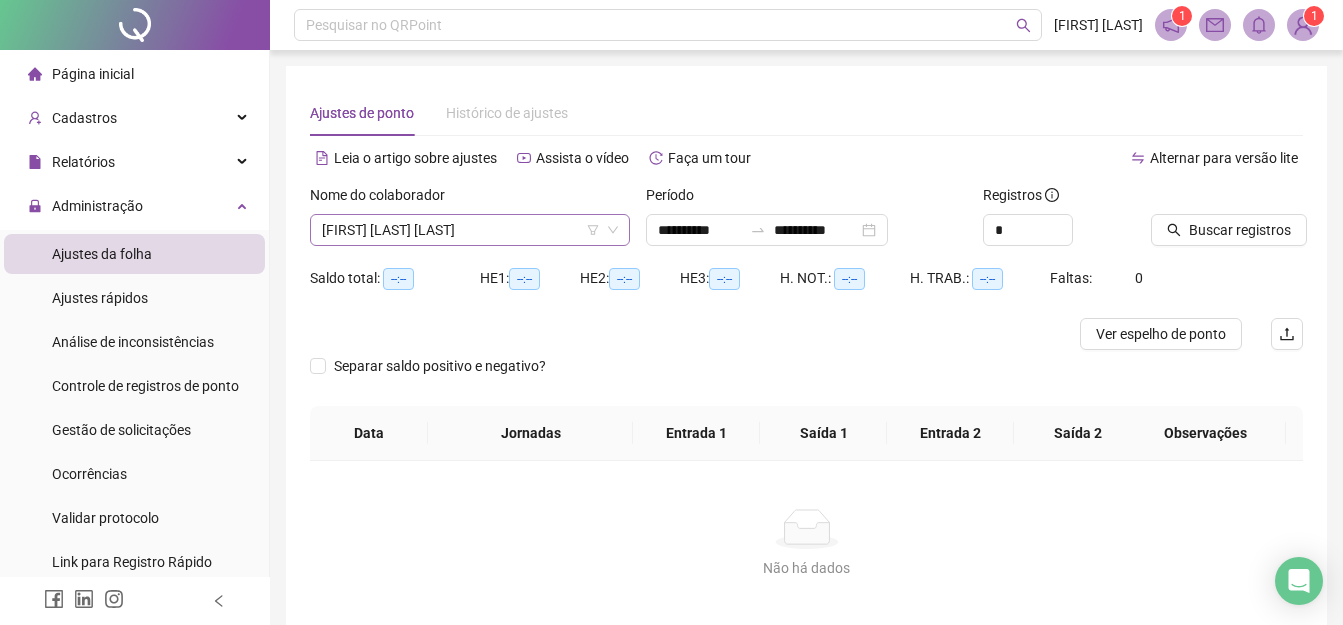 click on "[FIRST] [LAST] [LAST]" at bounding box center (470, 230) 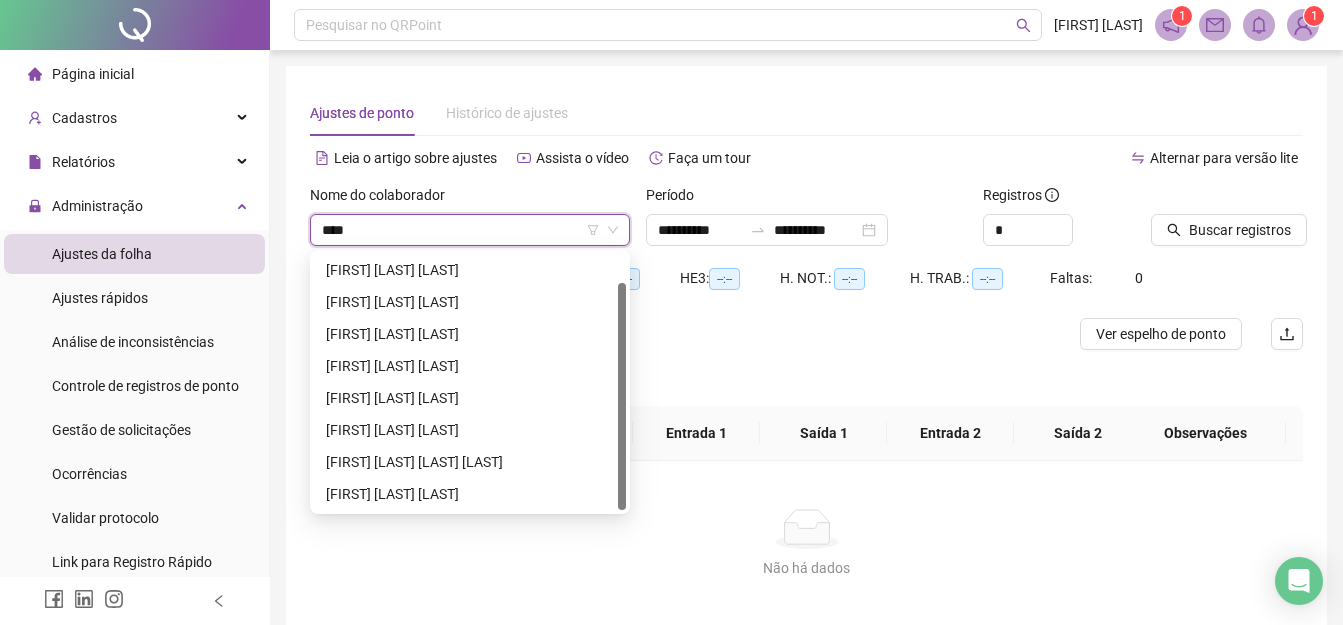 scroll, scrollTop: 0, scrollLeft: 0, axis: both 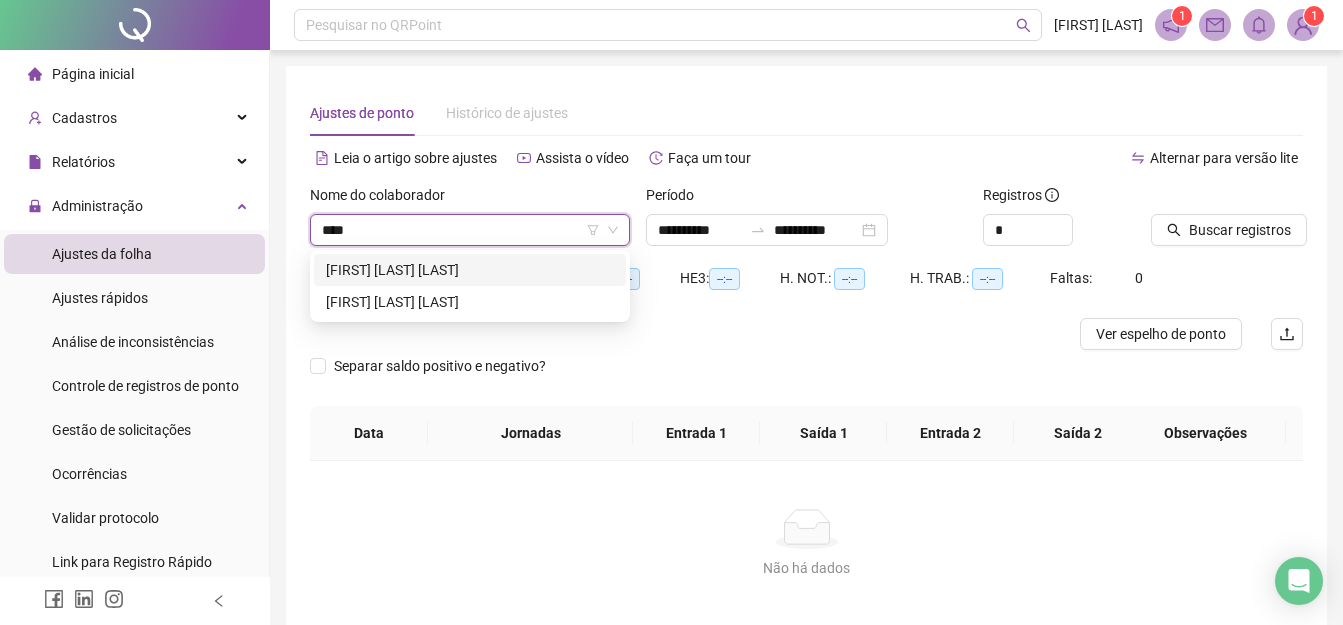 type on "*****" 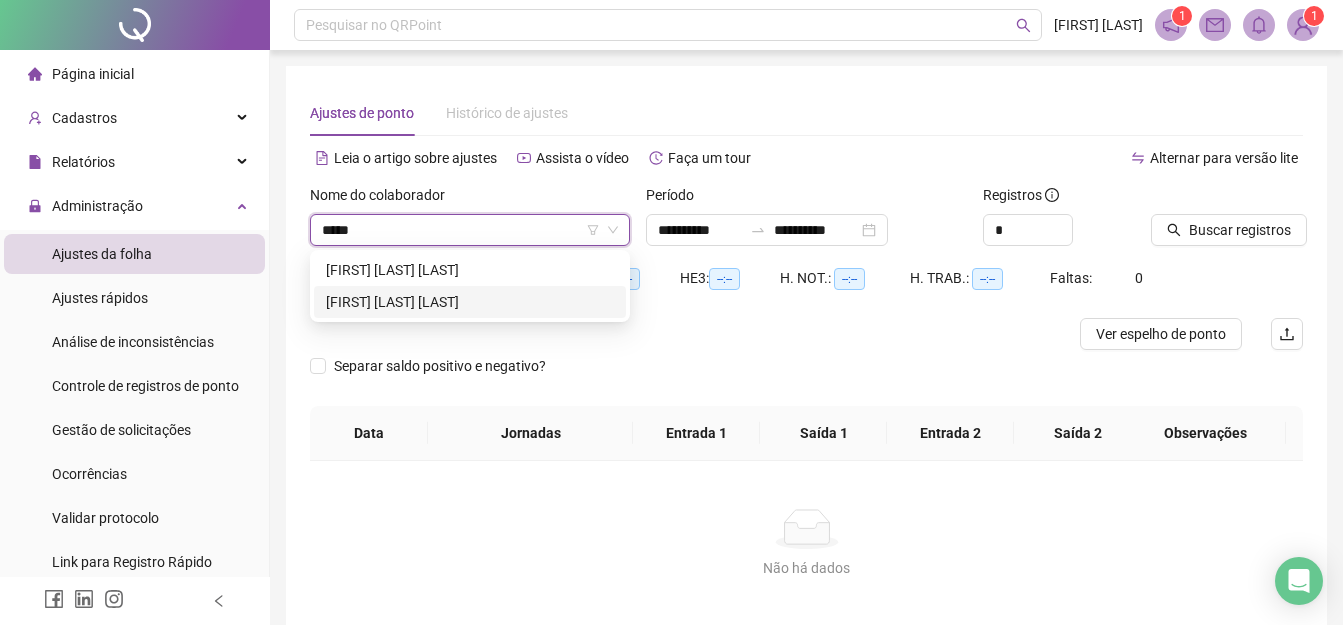 click on "[FIRST] [LAST] [LAST]" at bounding box center [470, 302] 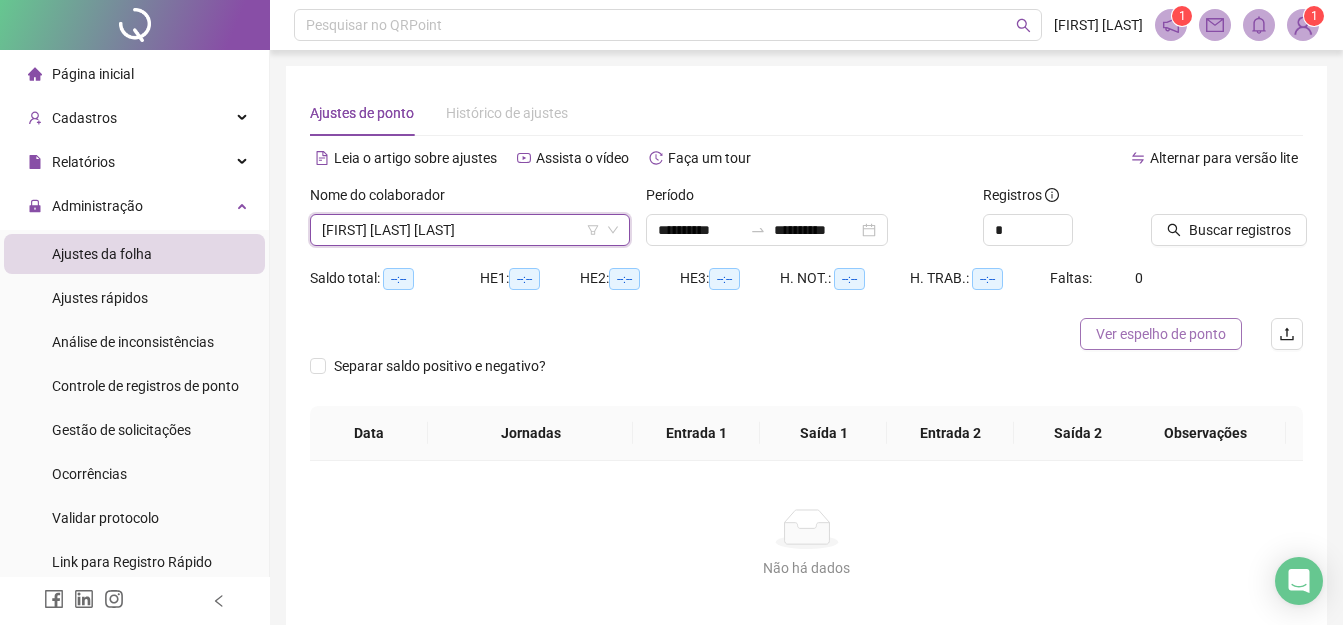 click on "Ver espelho de ponto" at bounding box center (1161, 334) 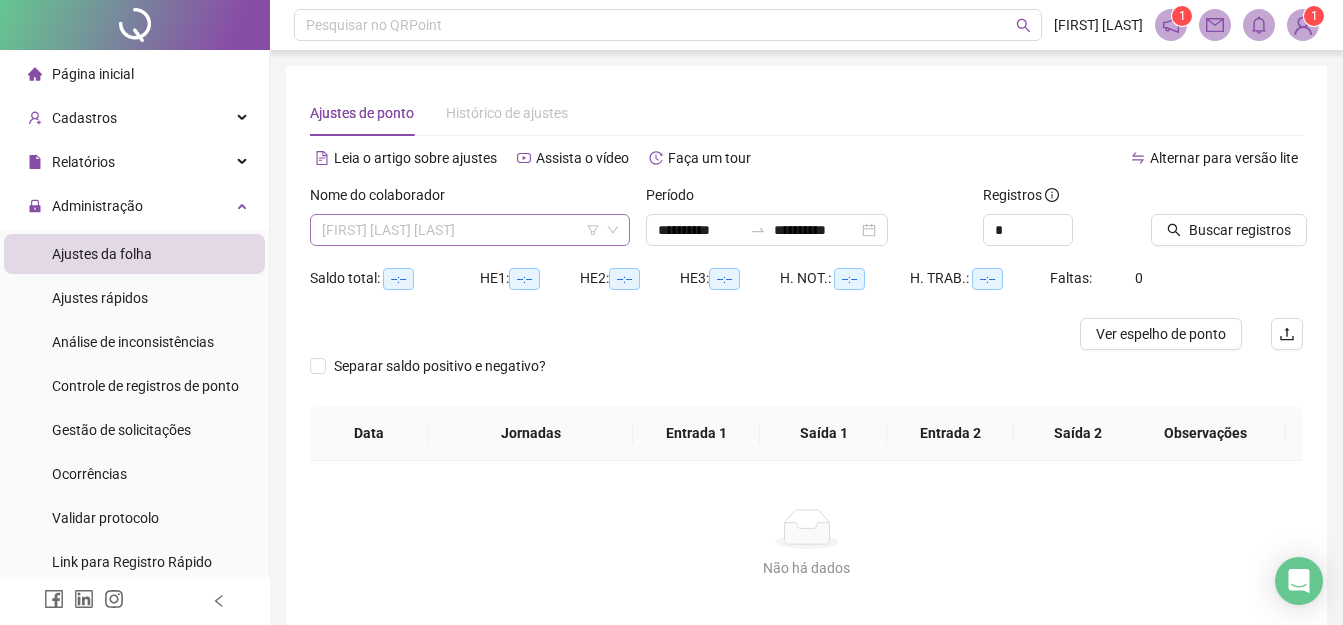 click on "[FIRST] [LAST] [LAST]" at bounding box center (470, 230) 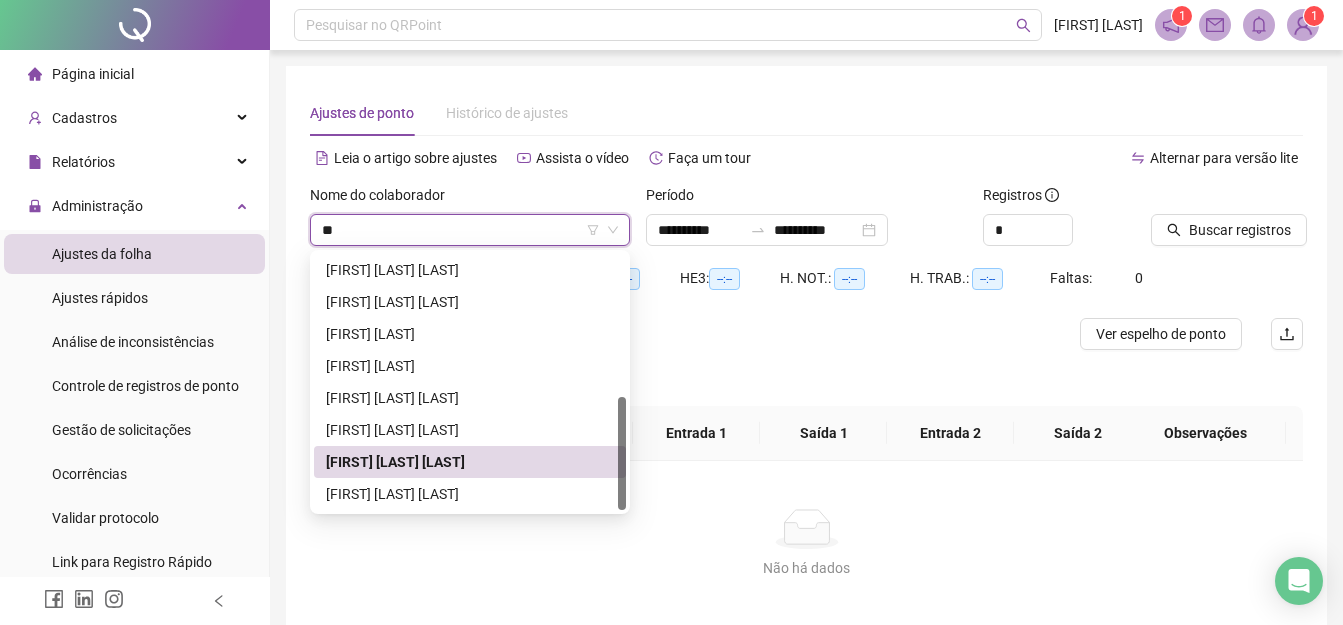scroll, scrollTop: 32, scrollLeft: 0, axis: vertical 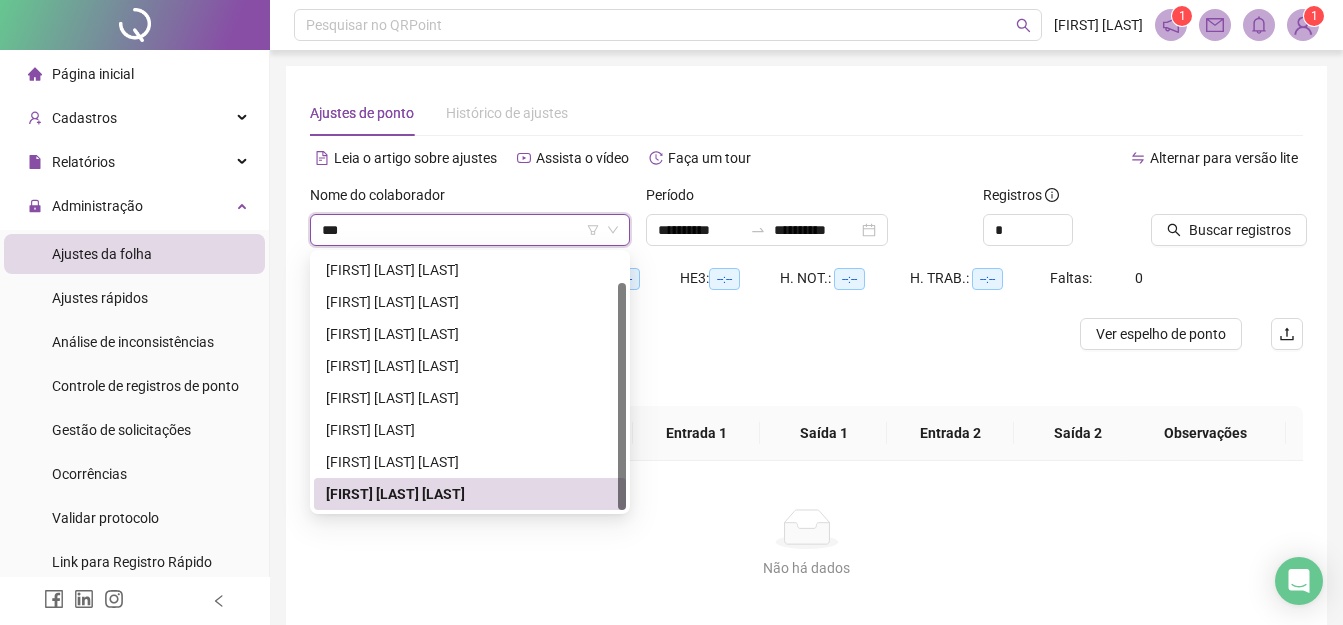 type on "****" 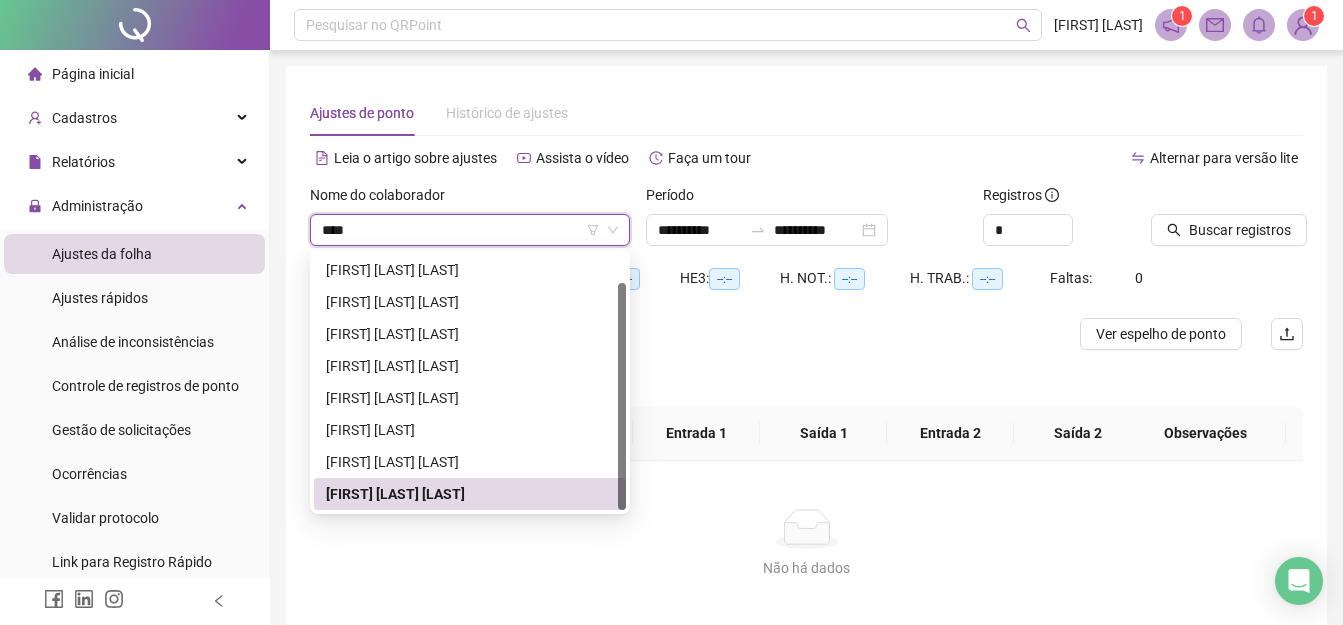 scroll, scrollTop: 0, scrollLeft: 0, axis: both 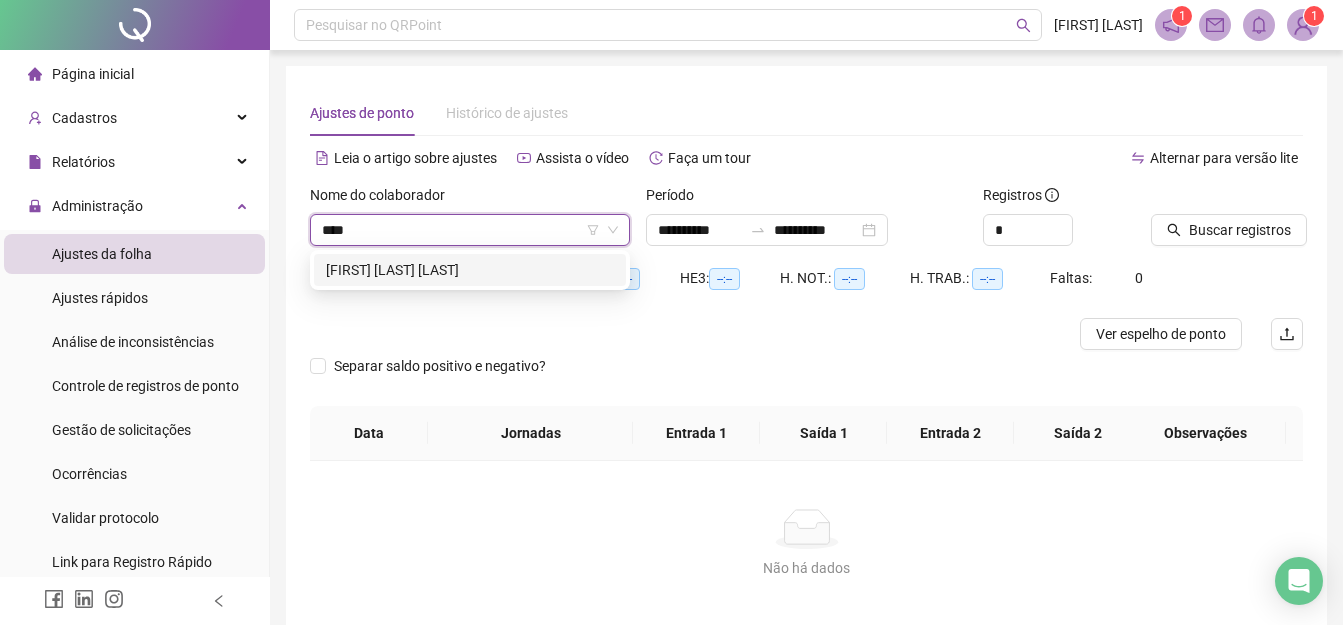 click on "[FIRST] [LAST] [LAST]" at bounding box center [470, 270] 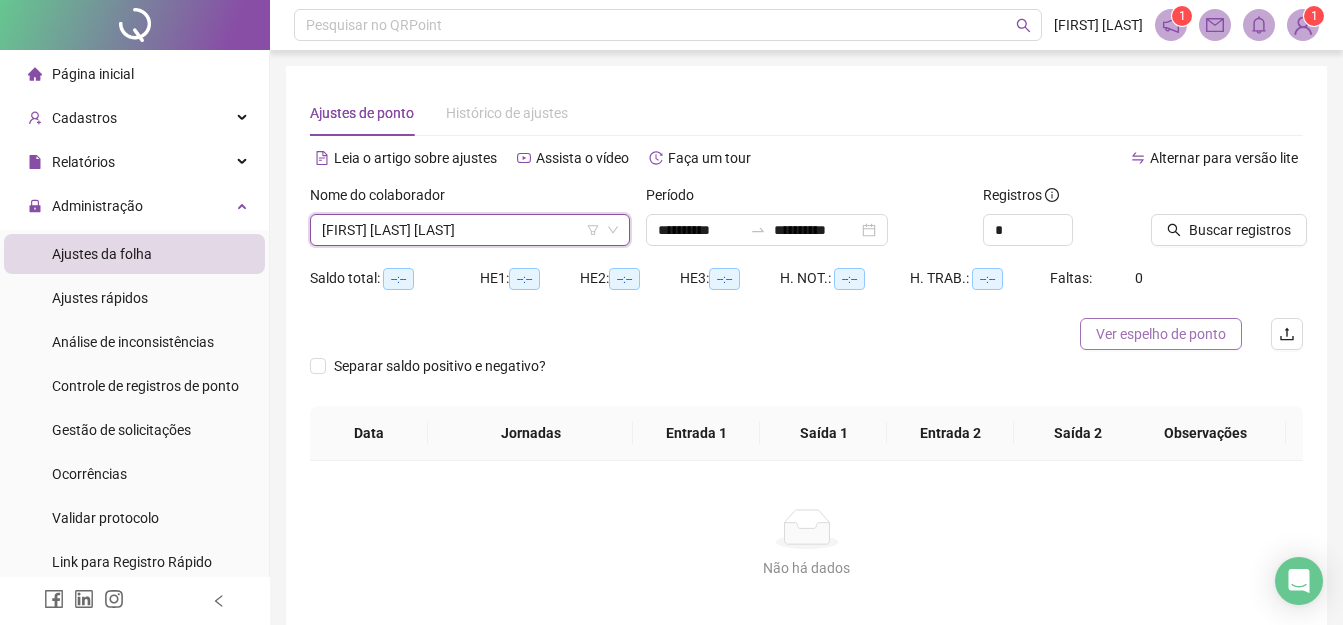 click on "Ver espelho de ponto" at bounding box center [1161, 334] 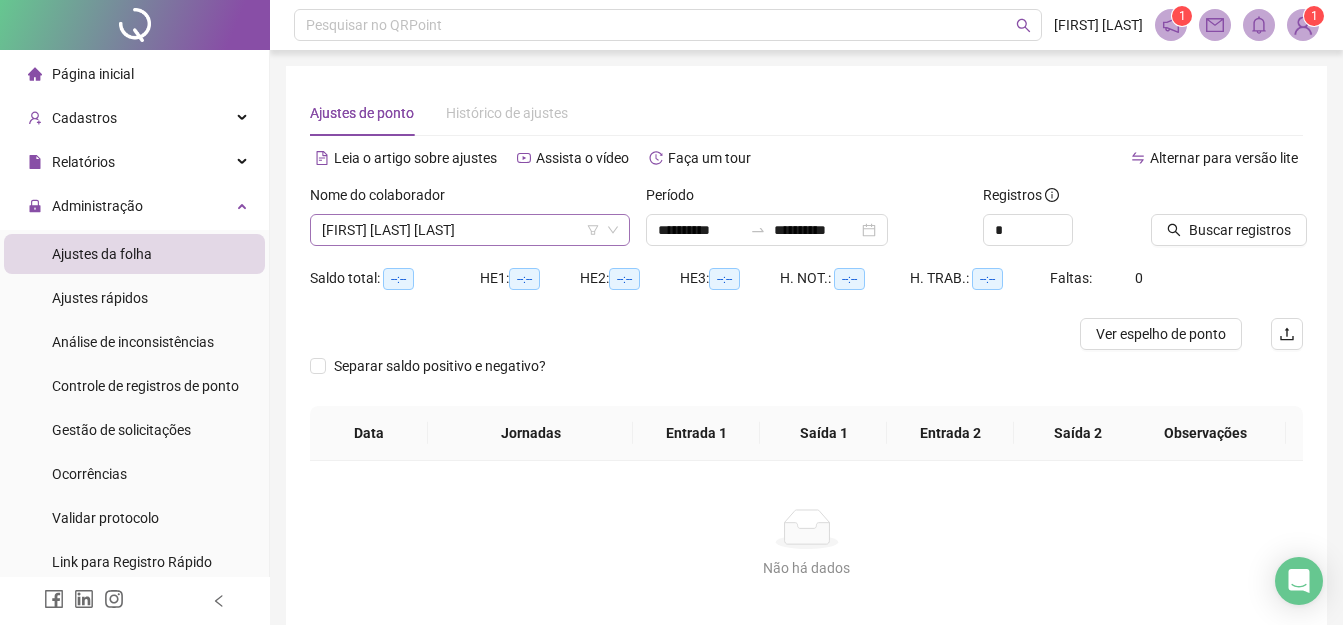 click on "[FIRST] [LAST] [LAST]" at bounding box center (470, 230) 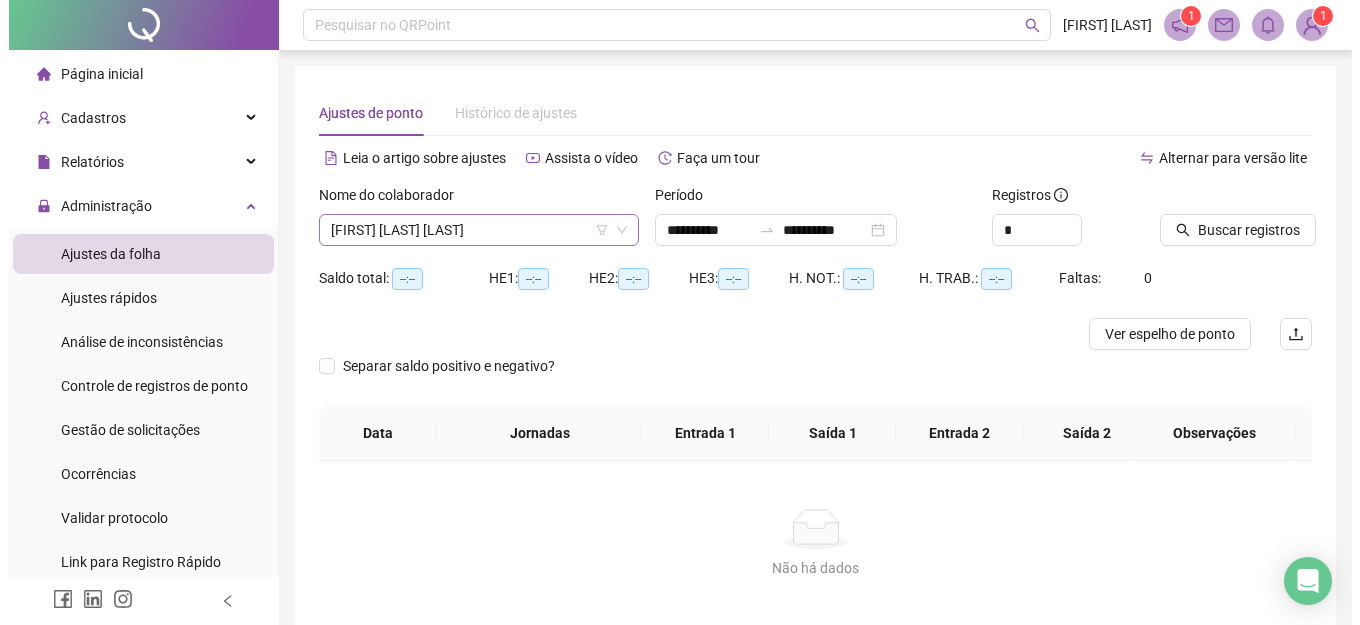 scroll, scrollTop: 64, scrollLeft: 0, axis: vertical 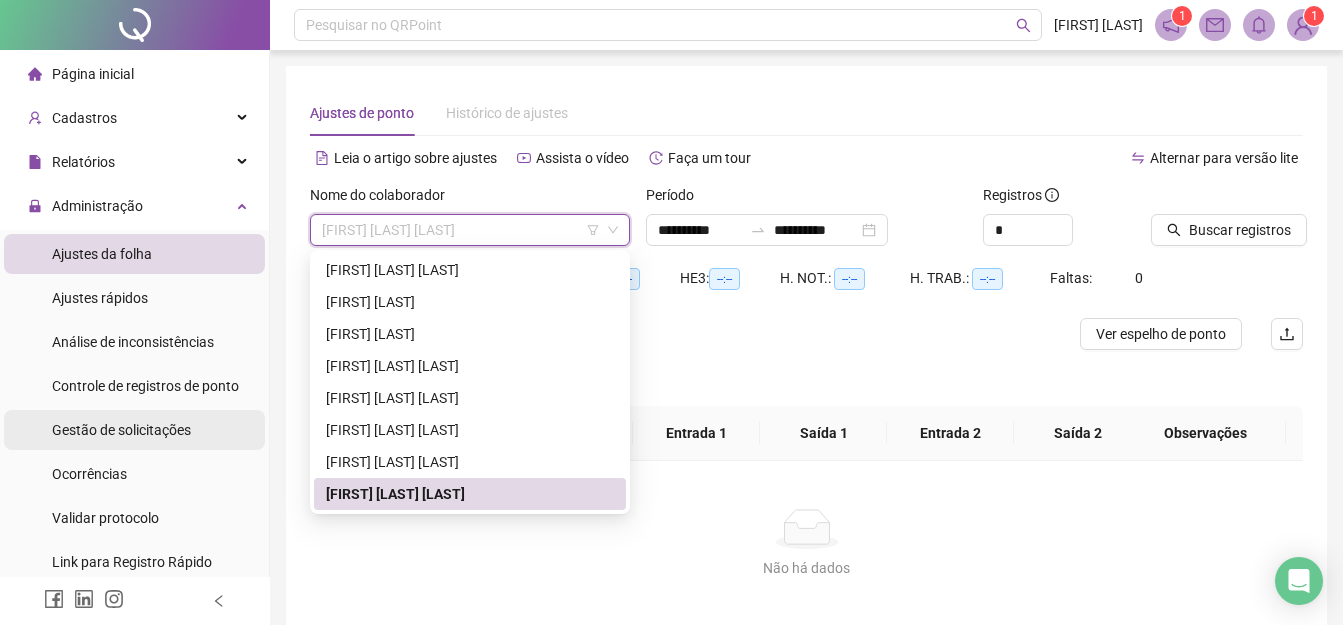 click on "Gestão de solicitações" at bounding box center (121, 430) 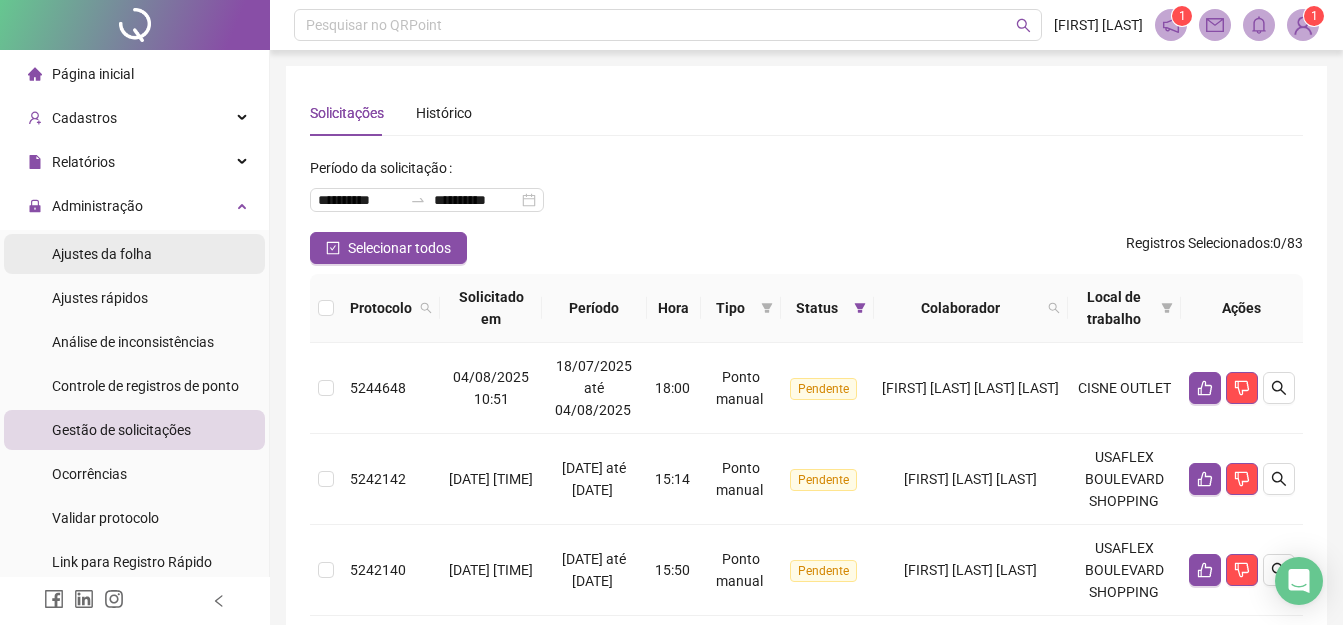 click on "Ajustes da folha" at bounding box center [102, 254] 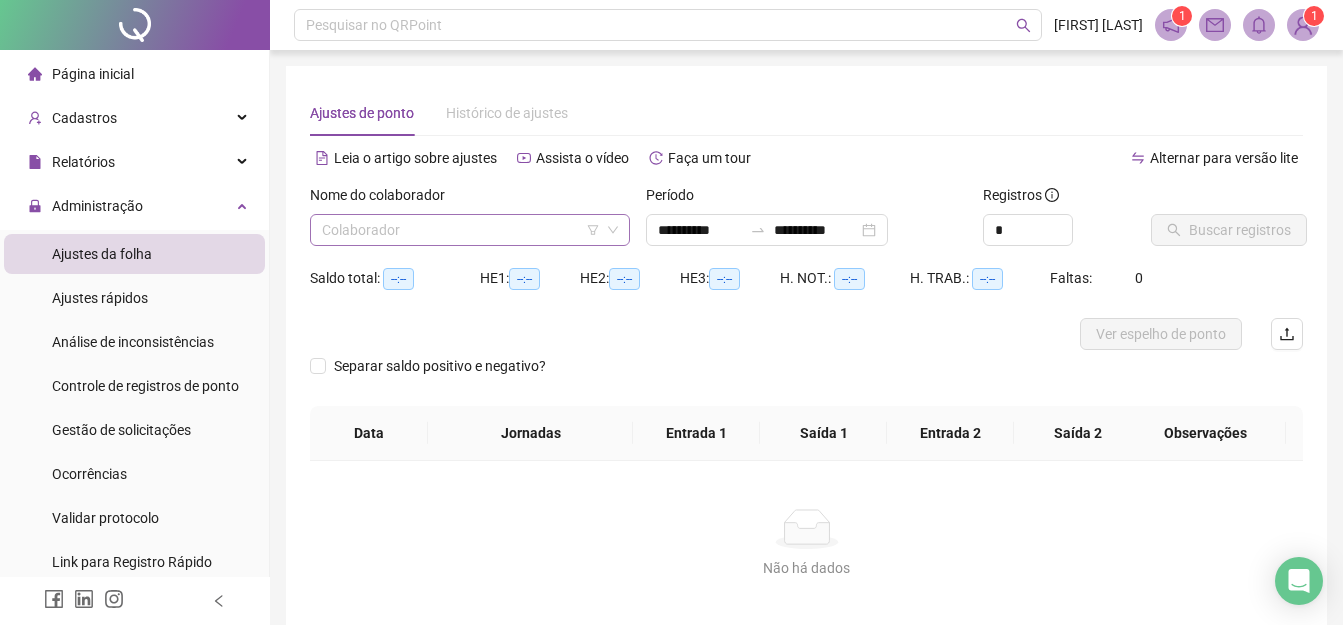 click at bounding box center [461, 230] 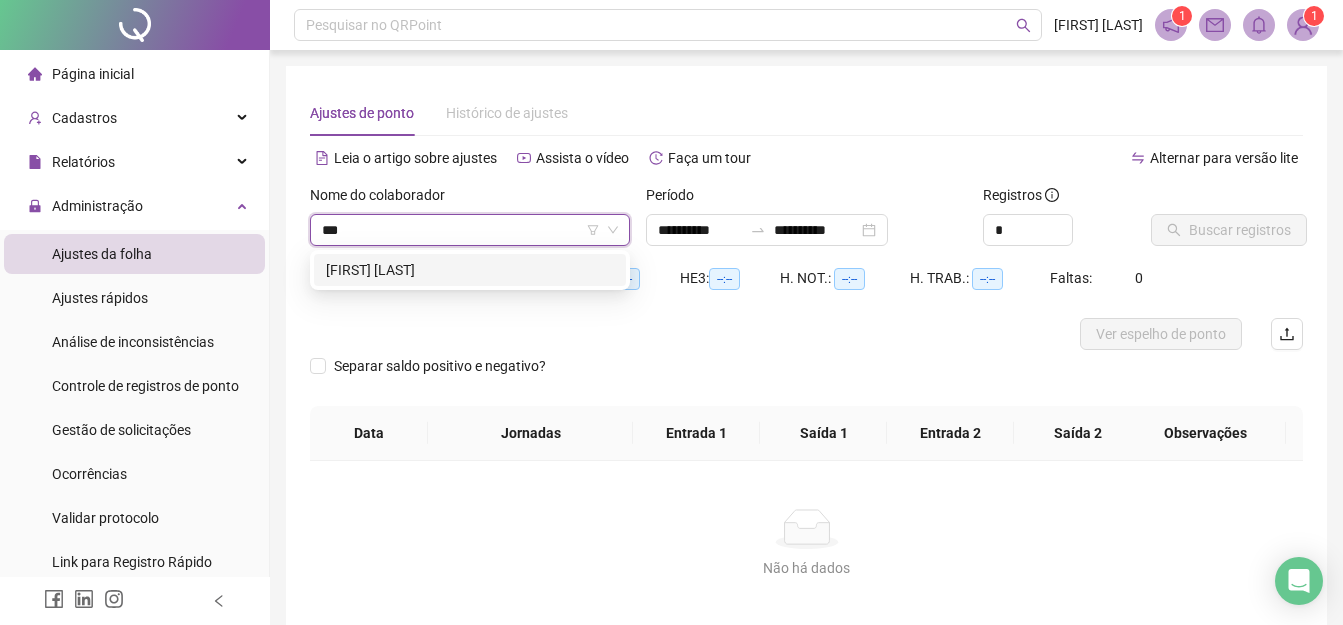 type on "****" 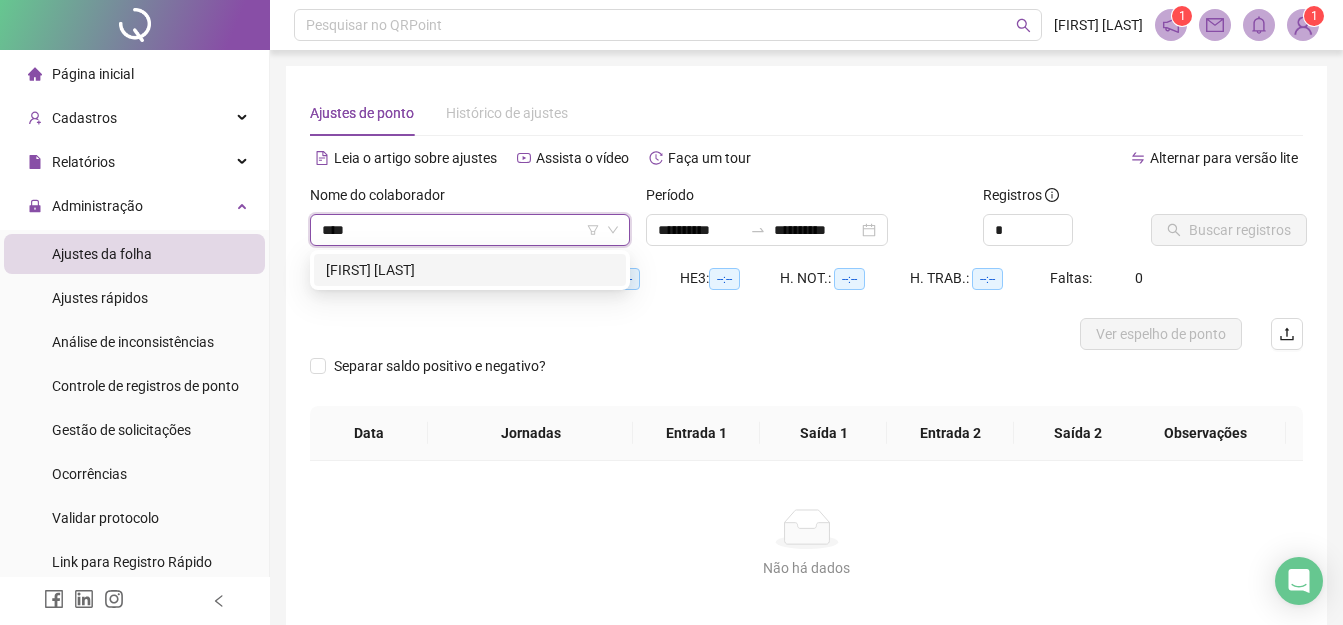 click on "[FIRST] [LAST]" at bounding box center (470, 270) 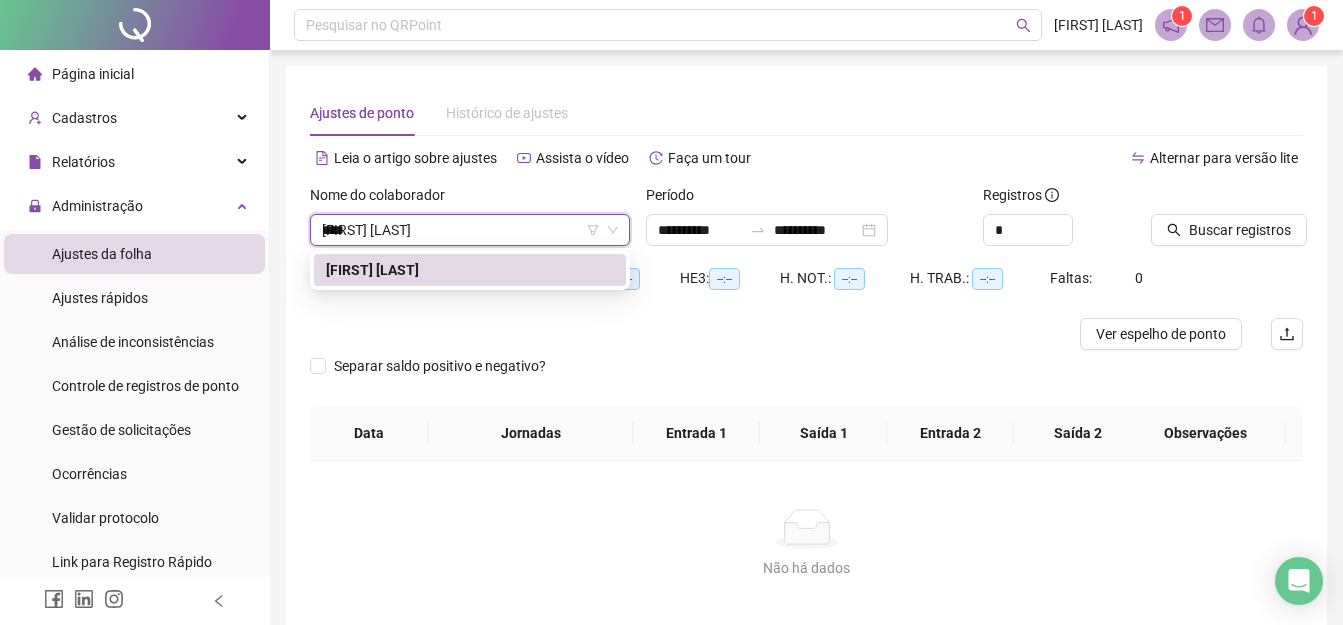 type 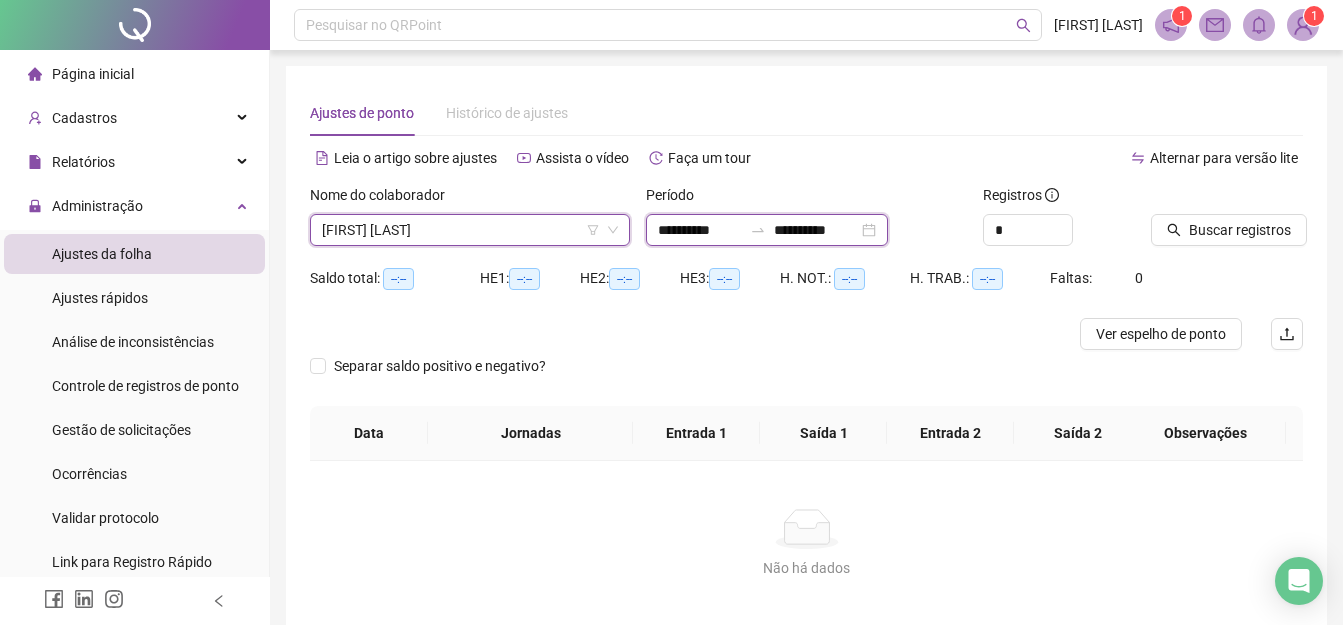 click on "**********" at bounding box center (700, 230) 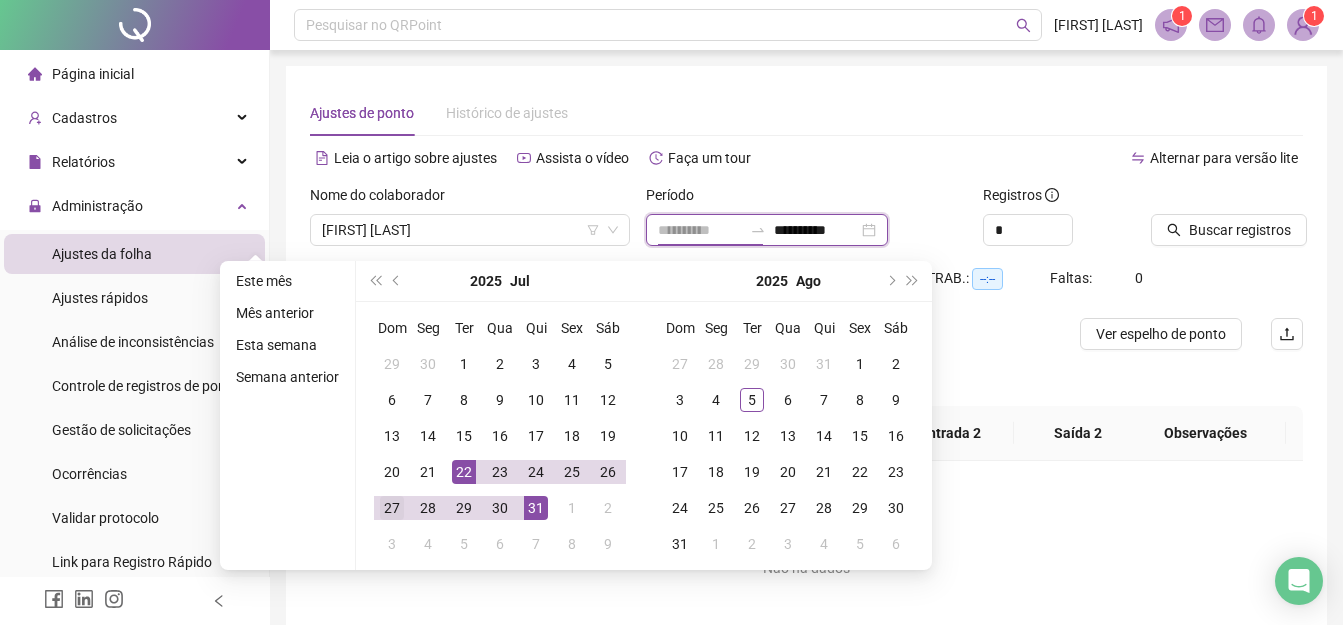 type on "**********" 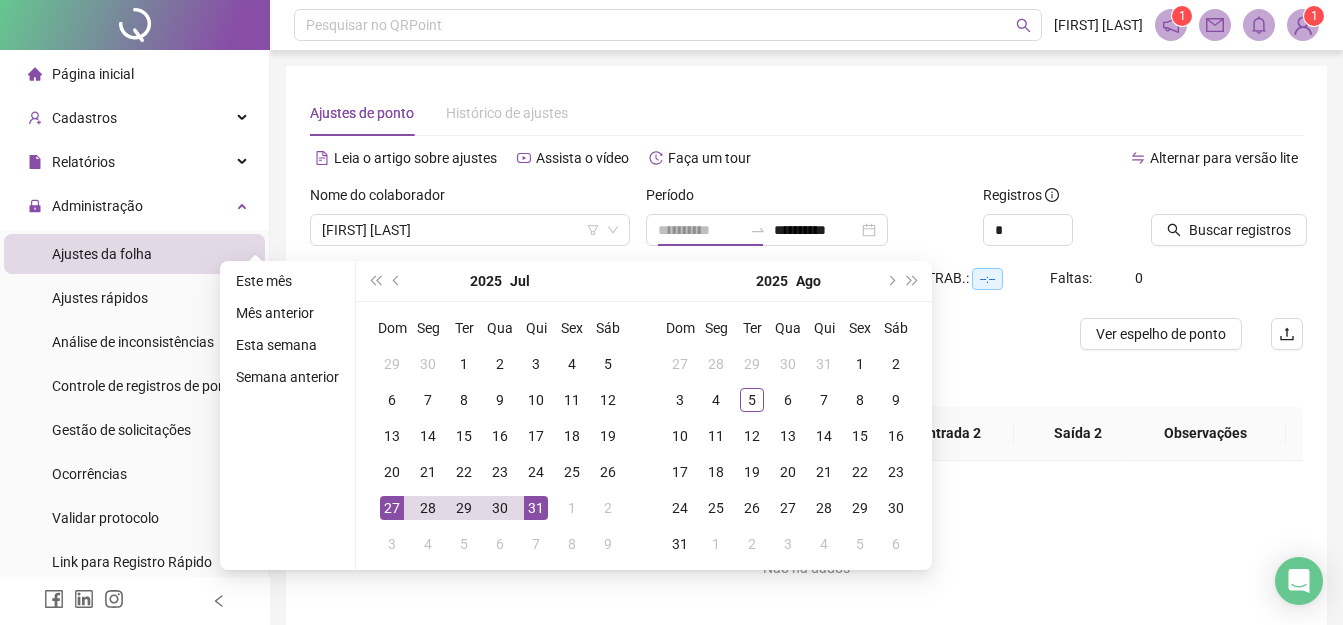 click on "27" at bounding box center (392, 508) 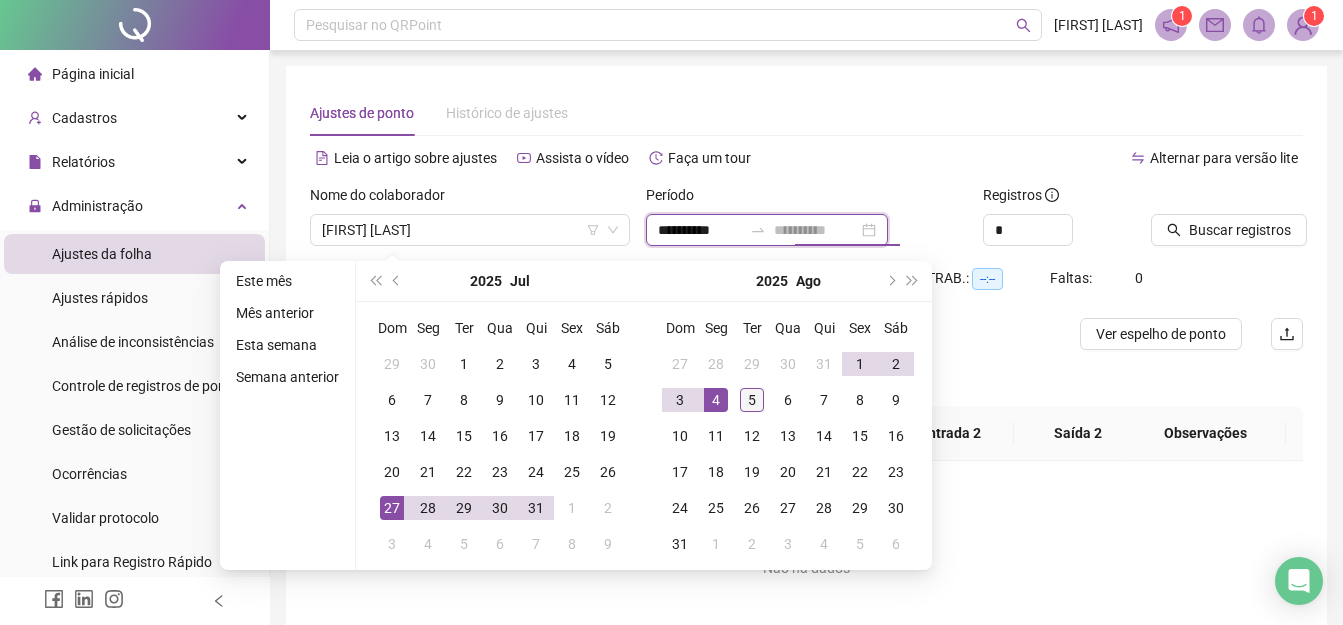 type on "**********" 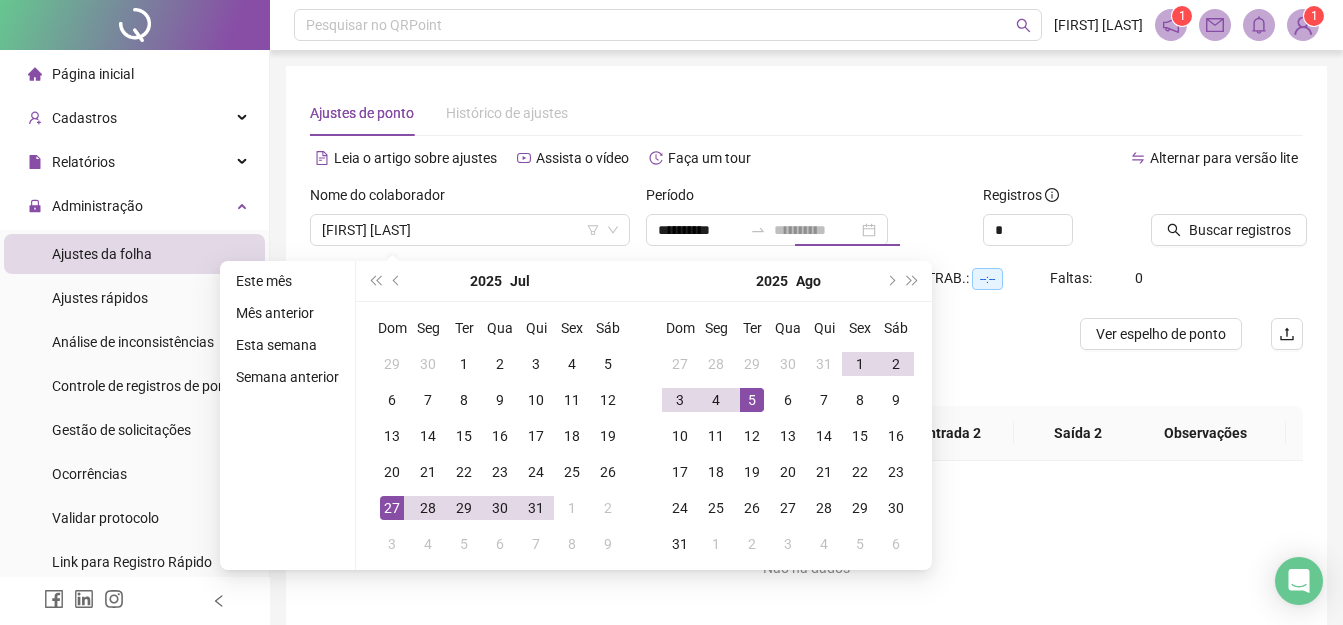 click on "5" at bounding box center (752, 400) 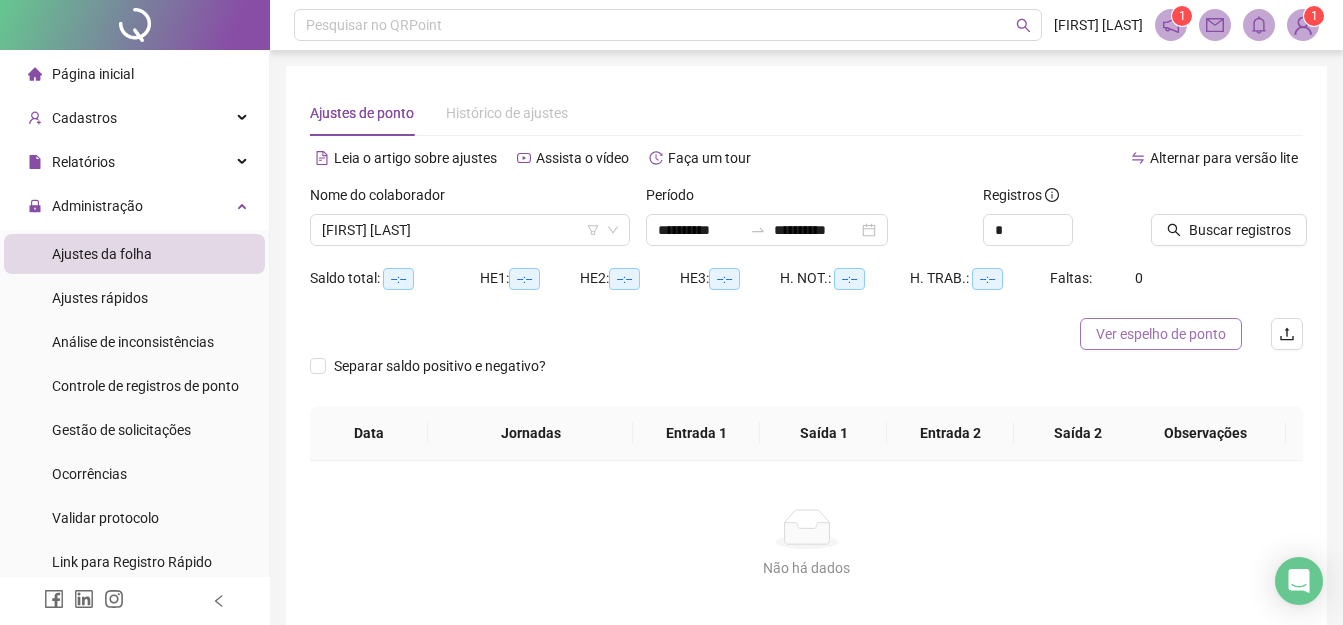 click on "Ver espelho de ponto" at bounding box center [1161, 334] 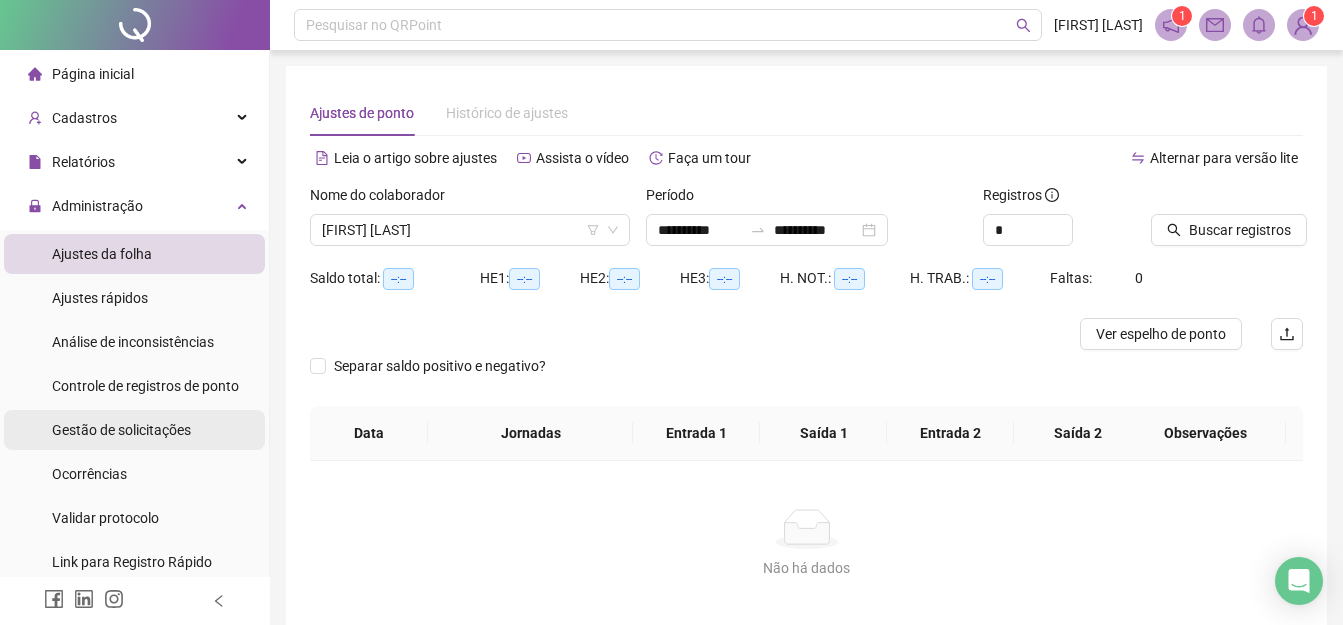 click on "Gestão de solicitações" at bounding box center [121, 430] 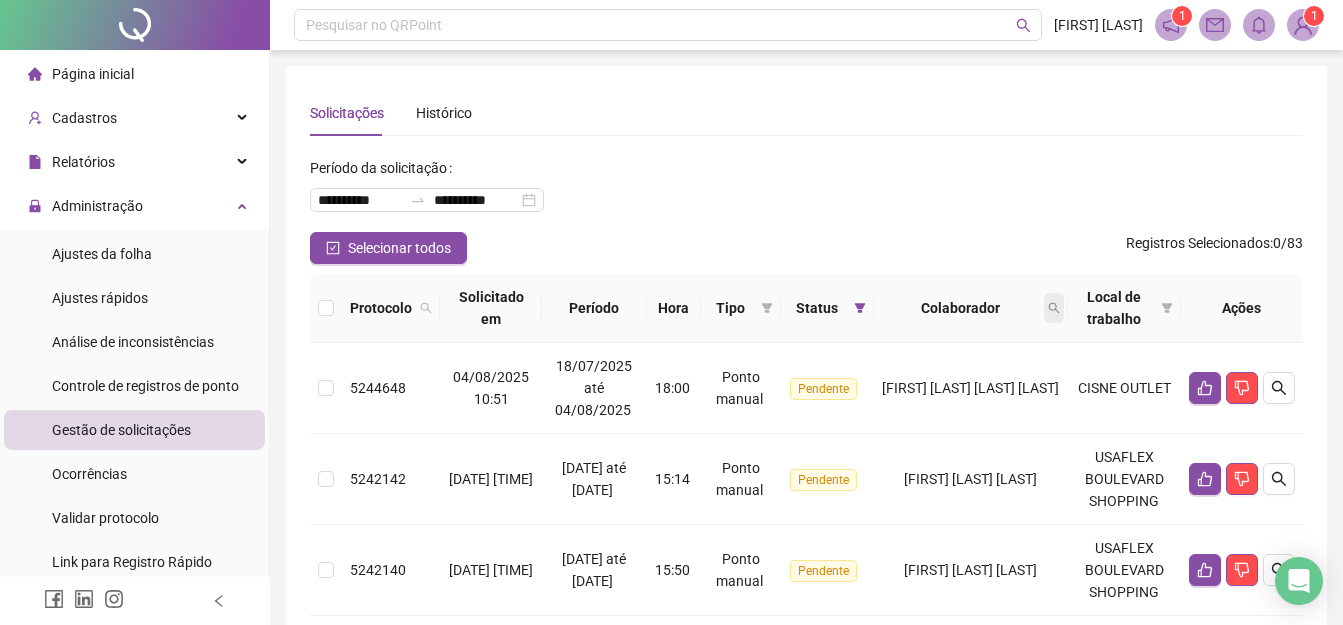 click 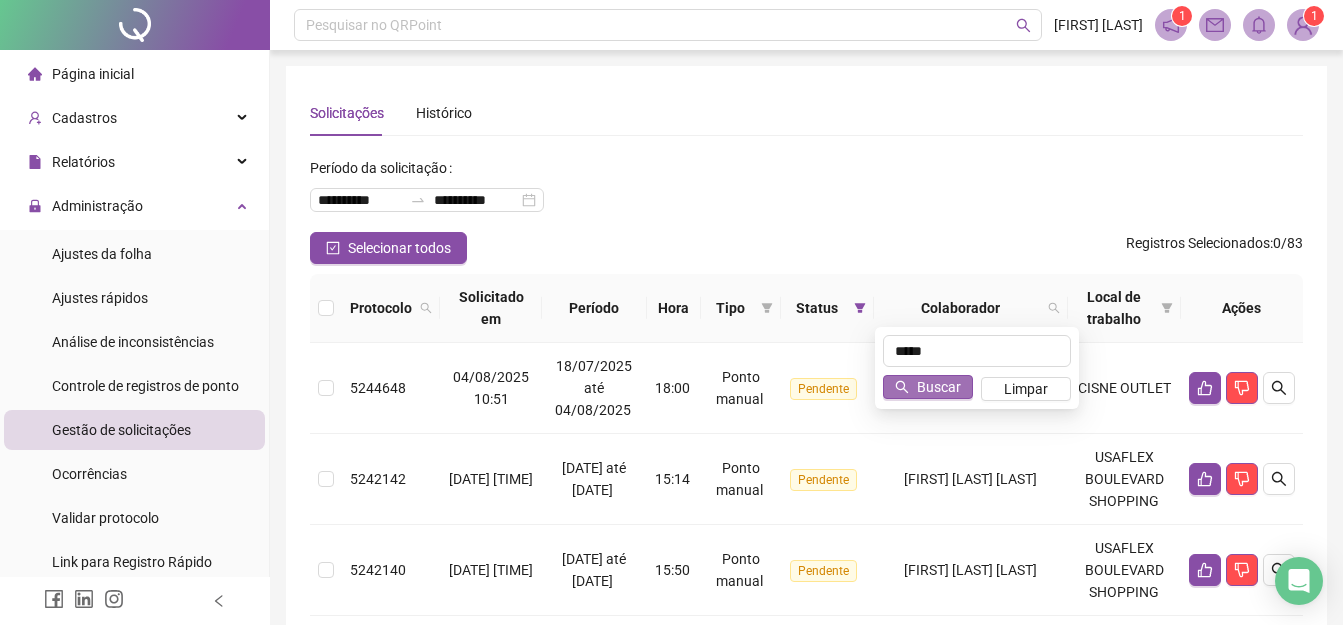 type on "*****" 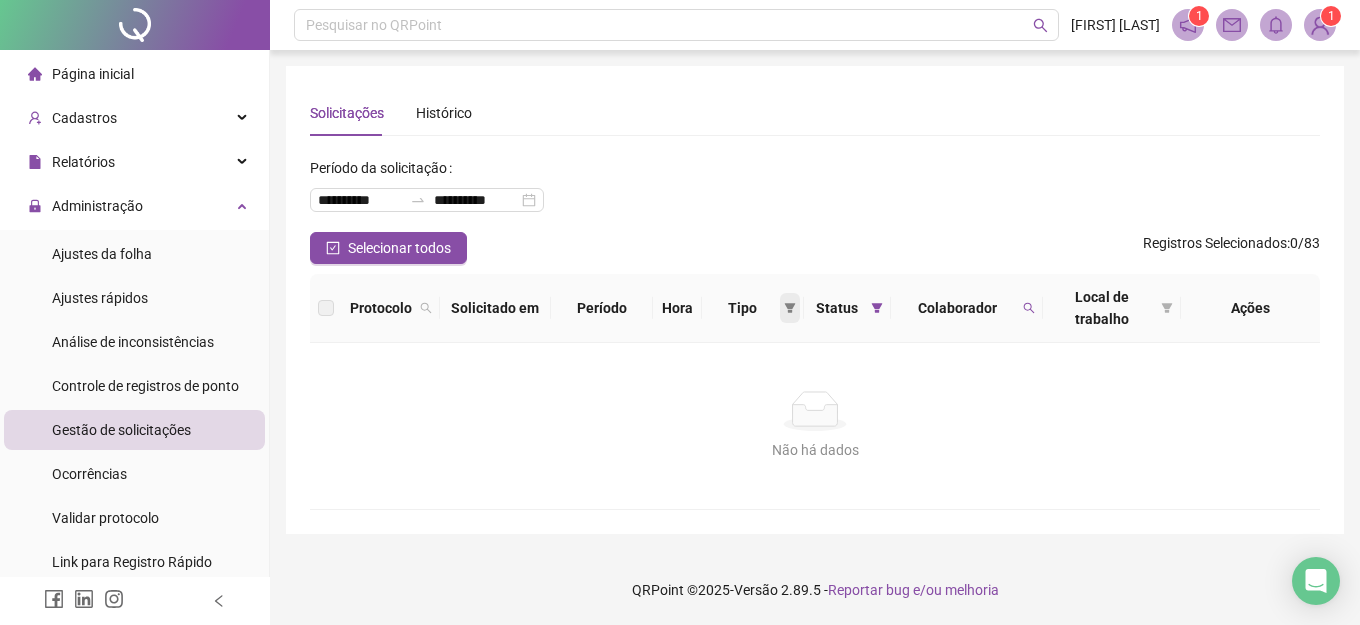 click at bounding box center (790, 308) 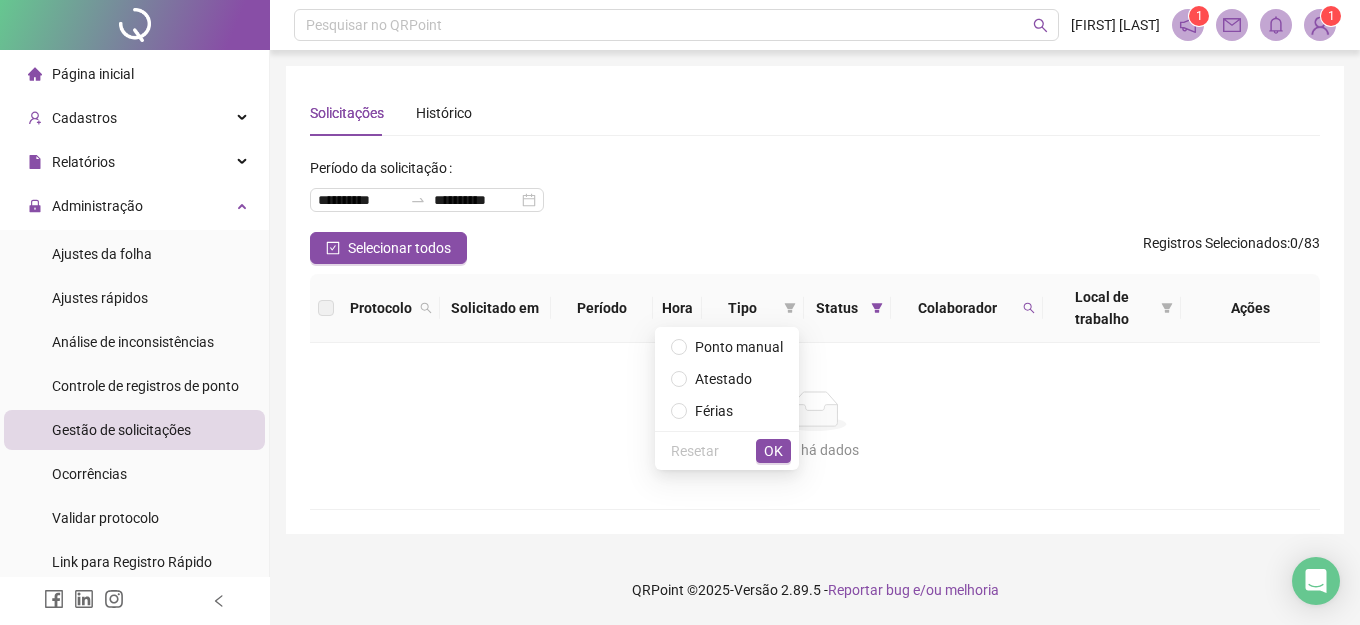click on "Não há dados Não há dados" at bounding box center (815, 426) 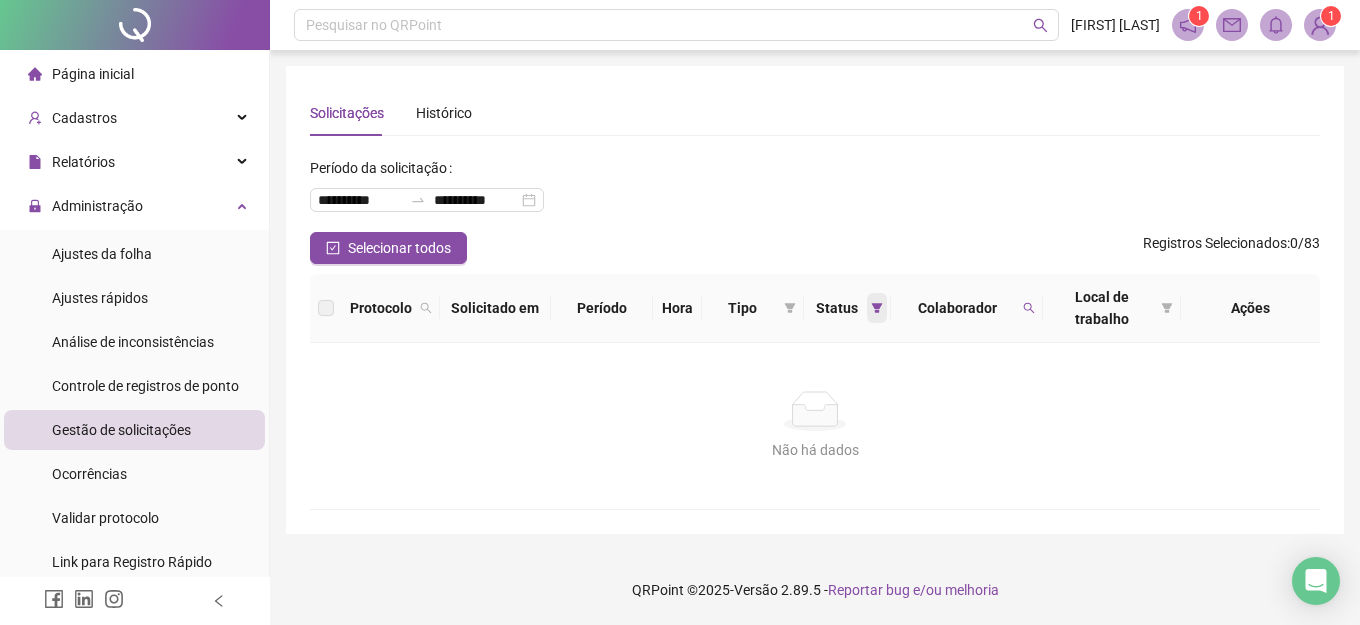 click 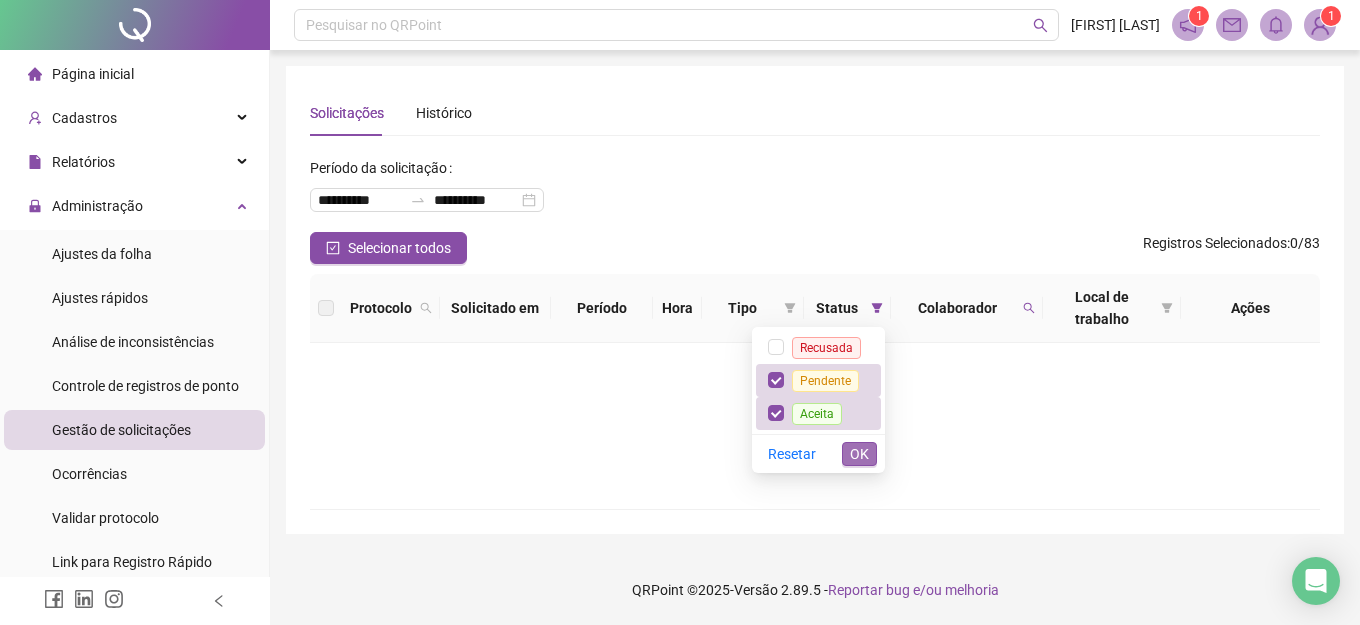 click on "OK" at bounding box center [859, 454] 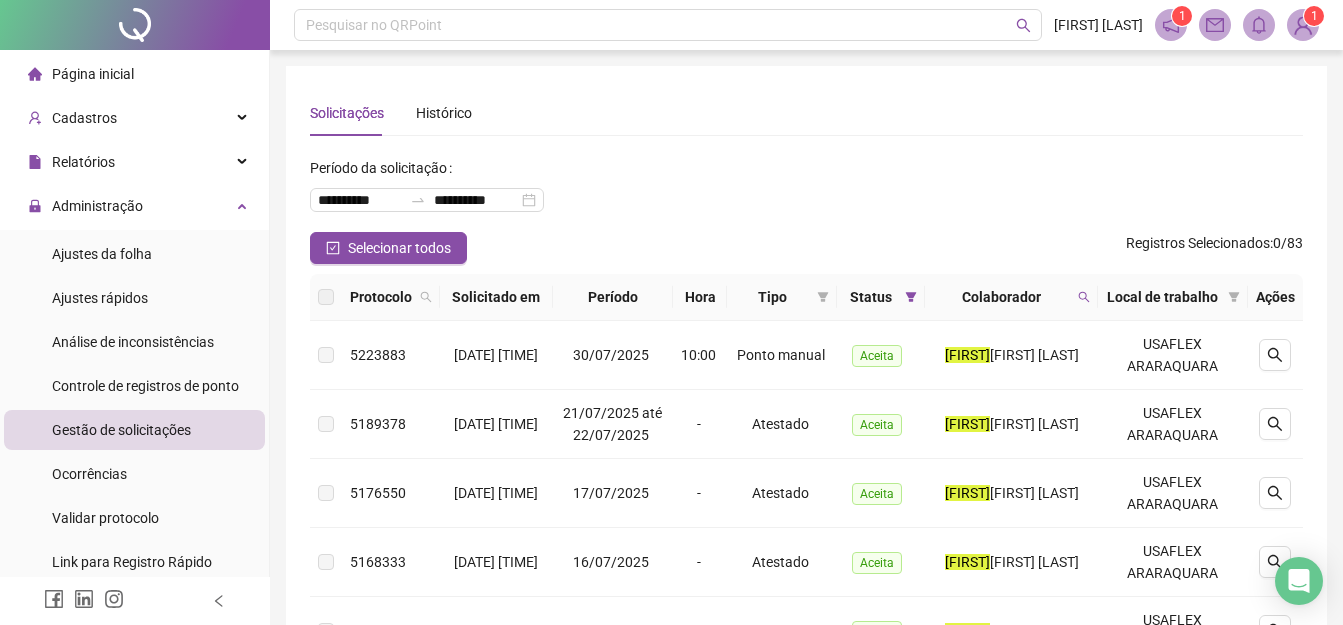 click on "Página inicial" at bounding box center (93, 74) 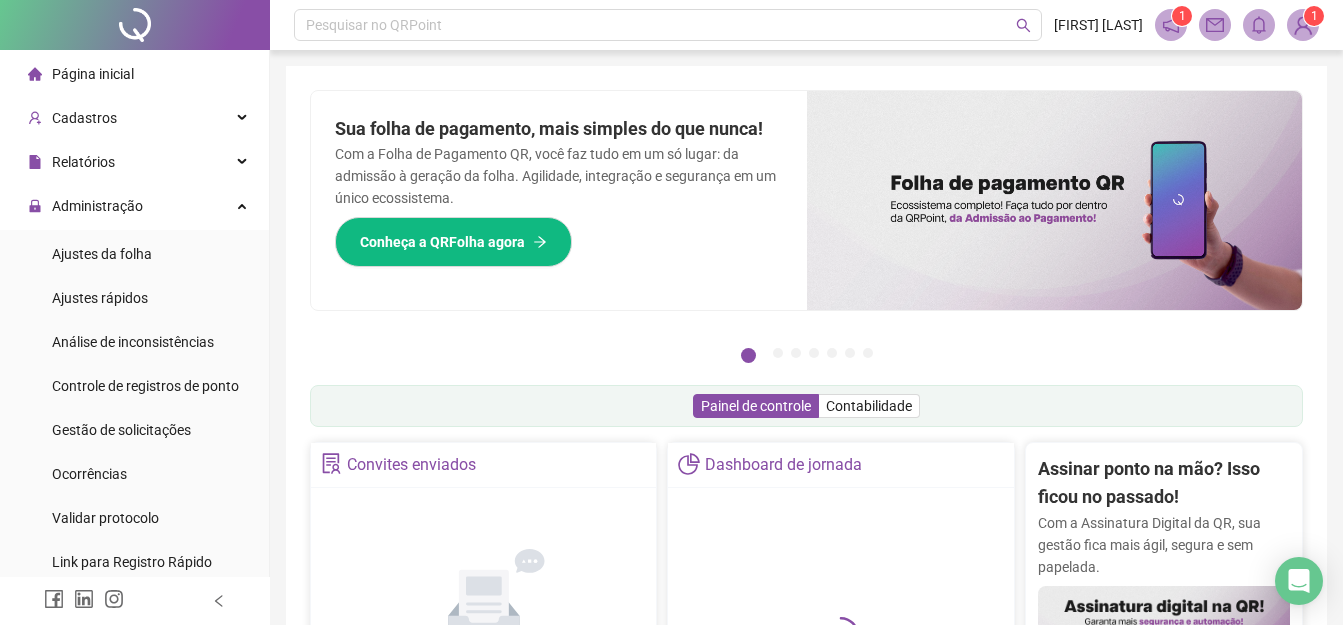 click at bounding box center [1303, 25] 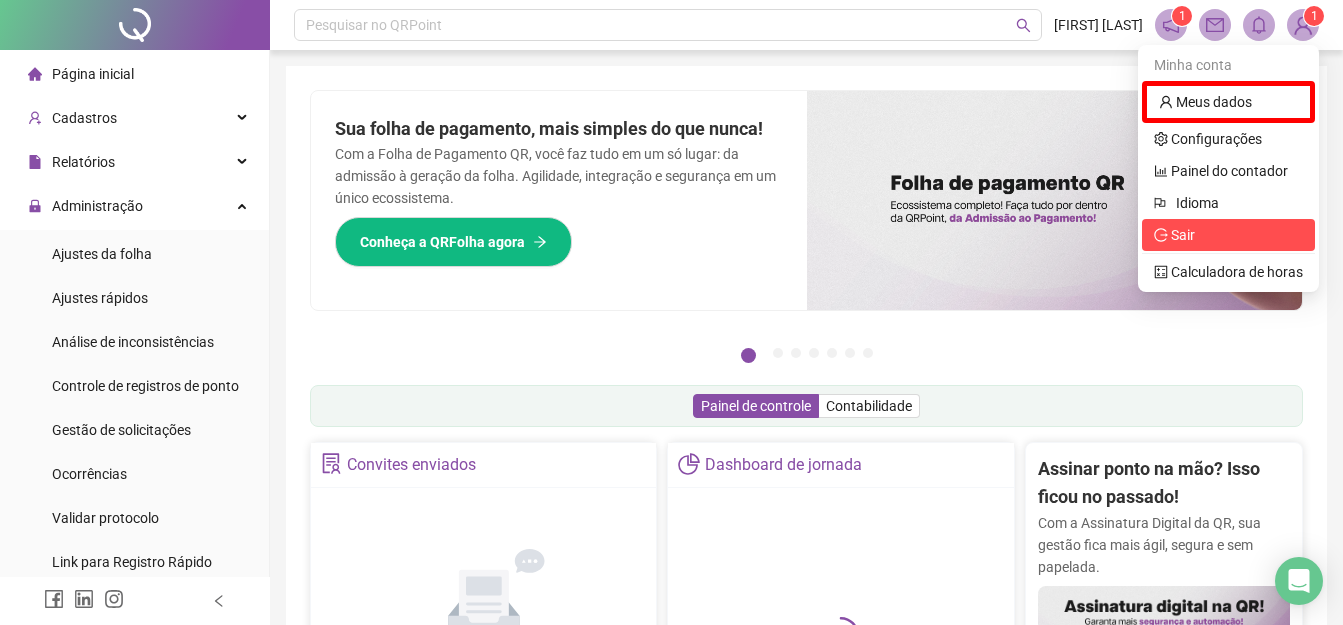 click on "Sair" at bounding box center [1174, 235] 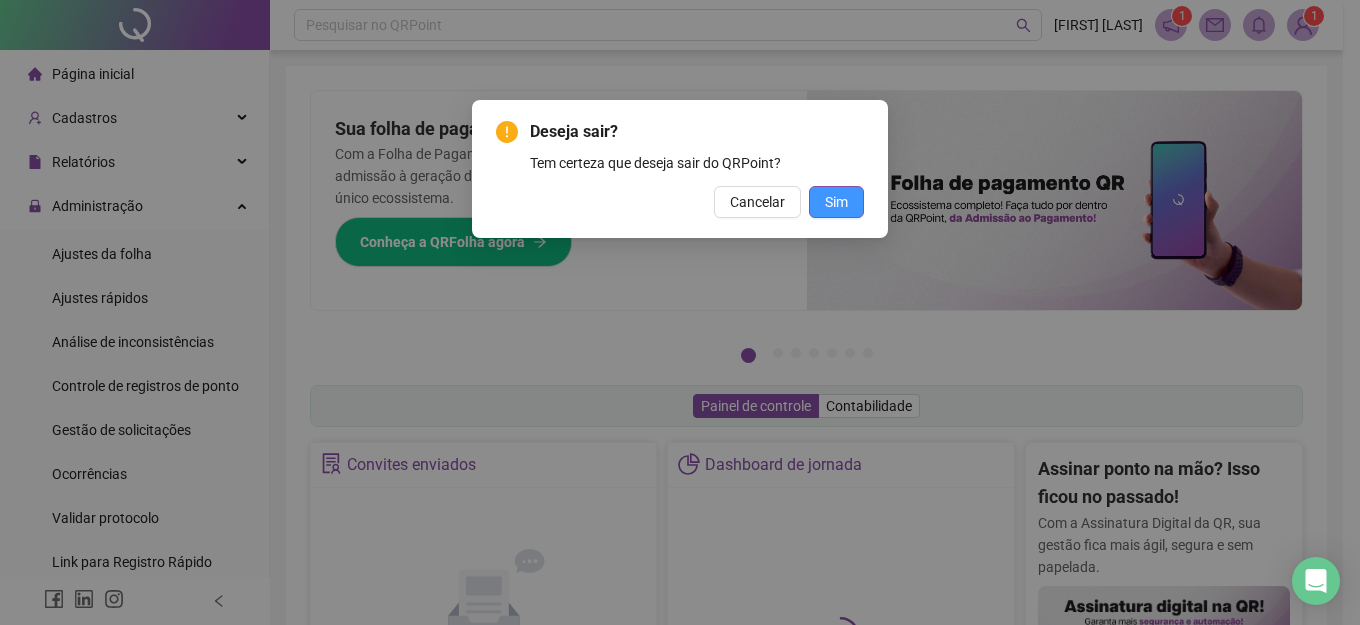 click on "Sim" at bounding box center (836, 202) 